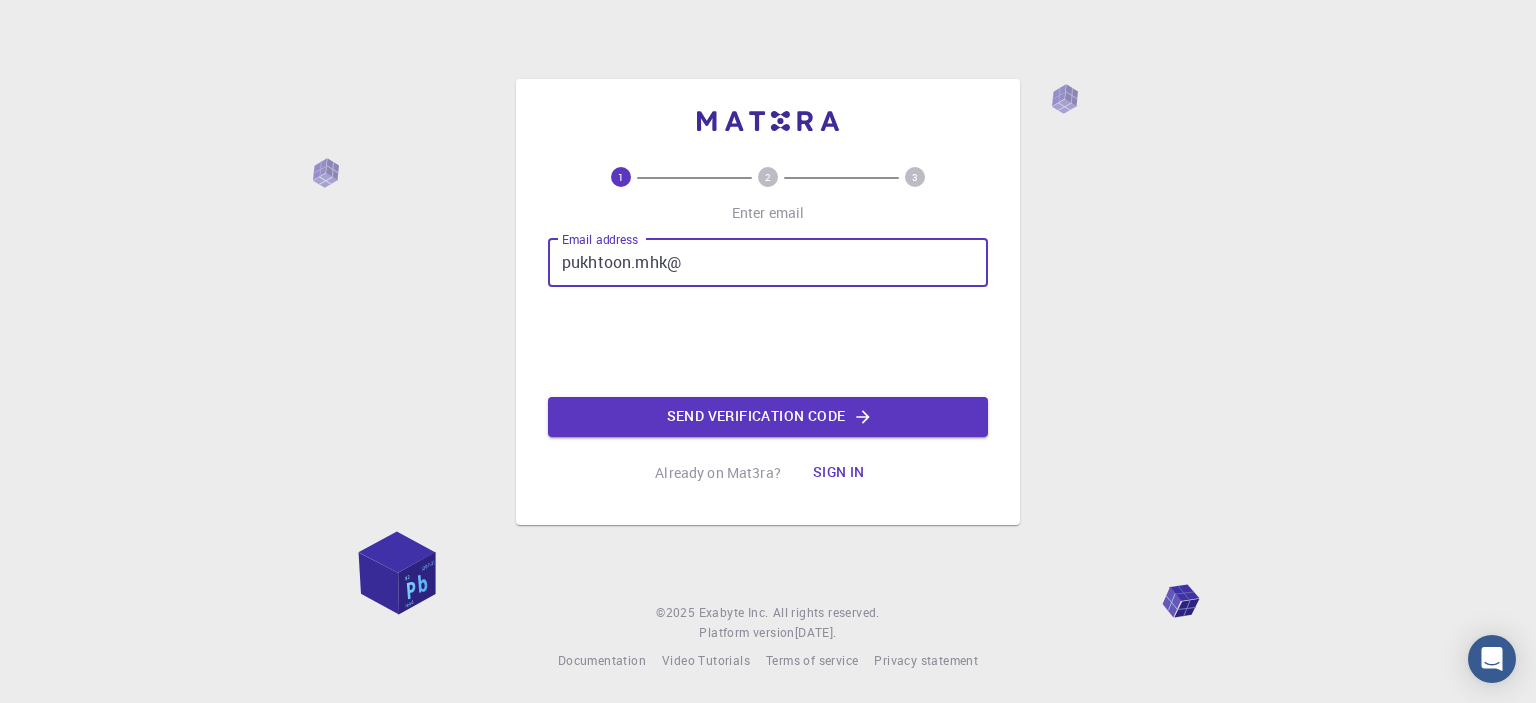 scroll, scrollTop: 0, scrollLeft: 0, axis: both 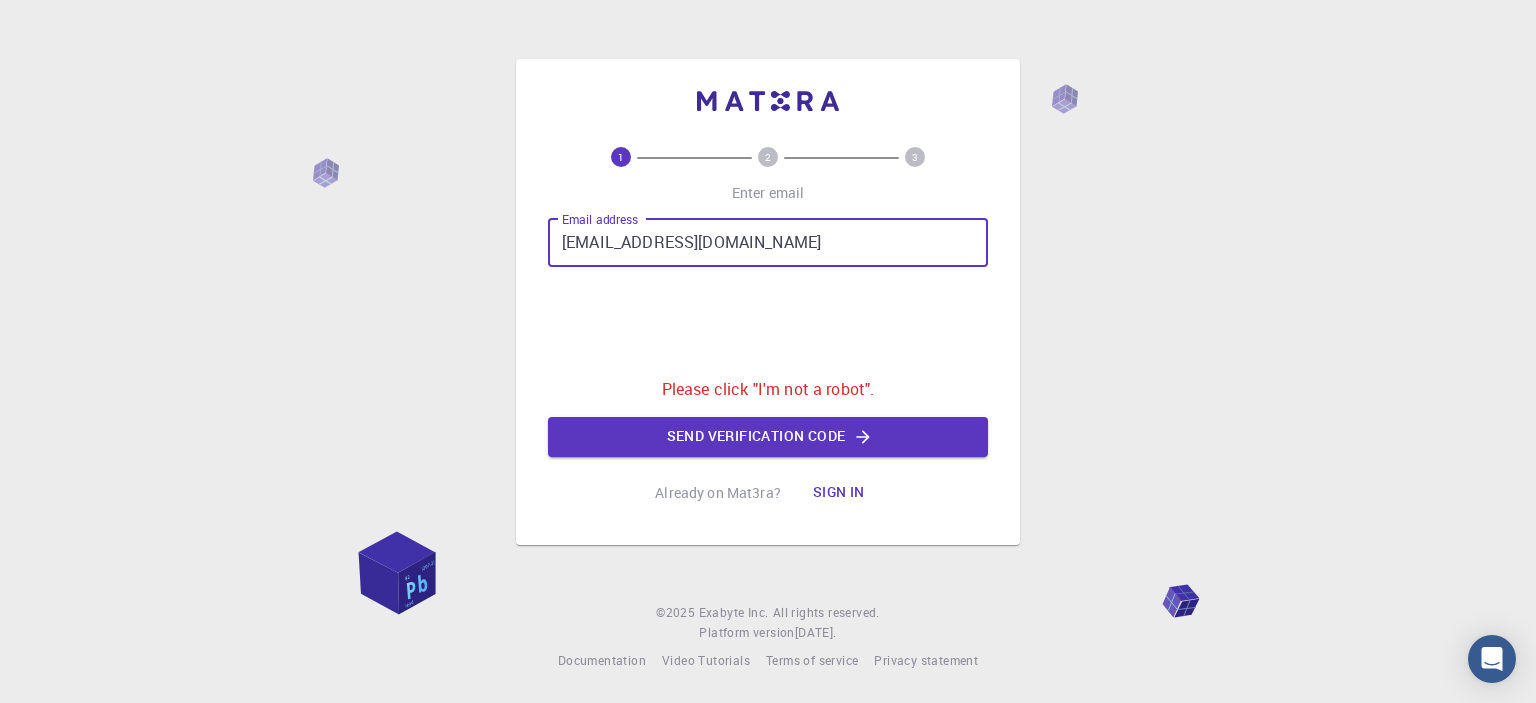 type on "[EMAIL_ADDRESS][DOMAIN_NAME]" 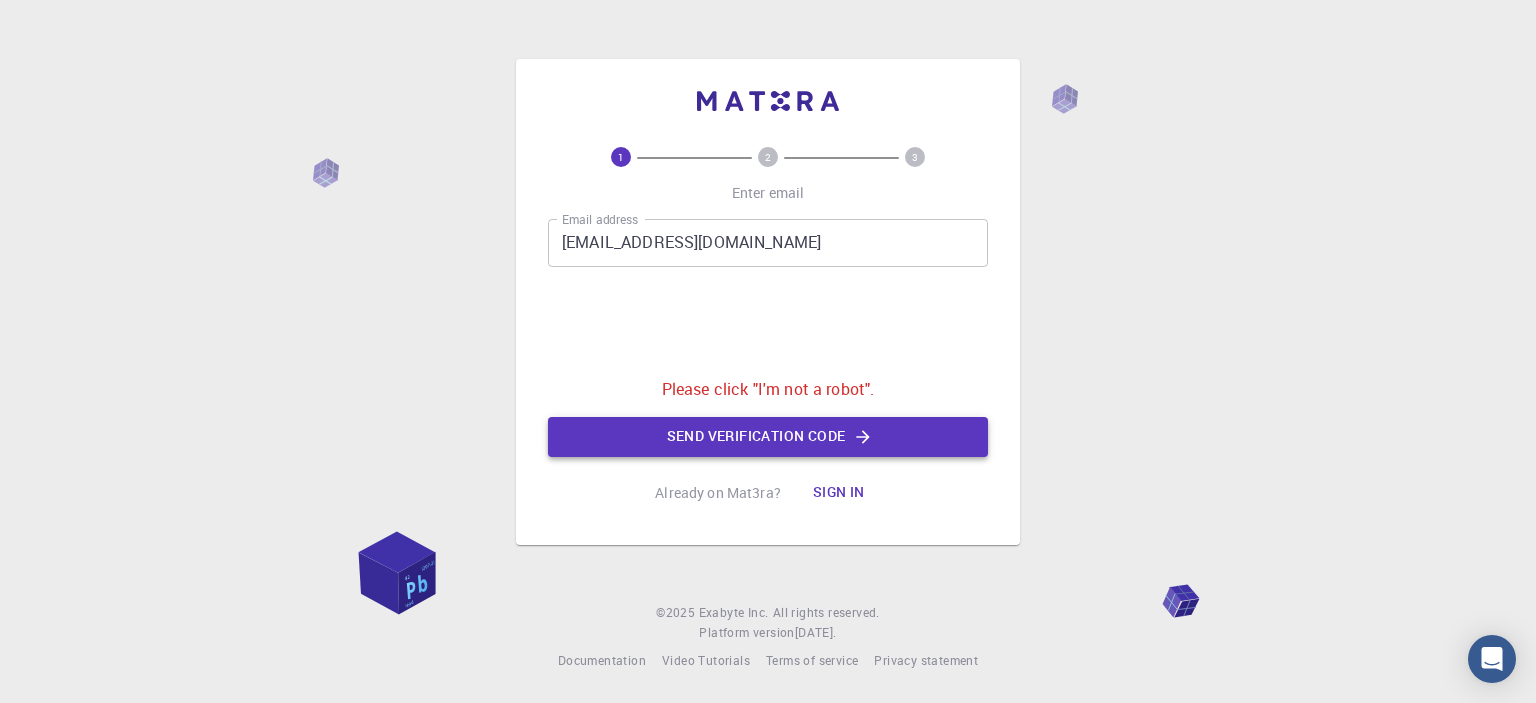 click on "Send verification code" at bounding box center (768, 437) 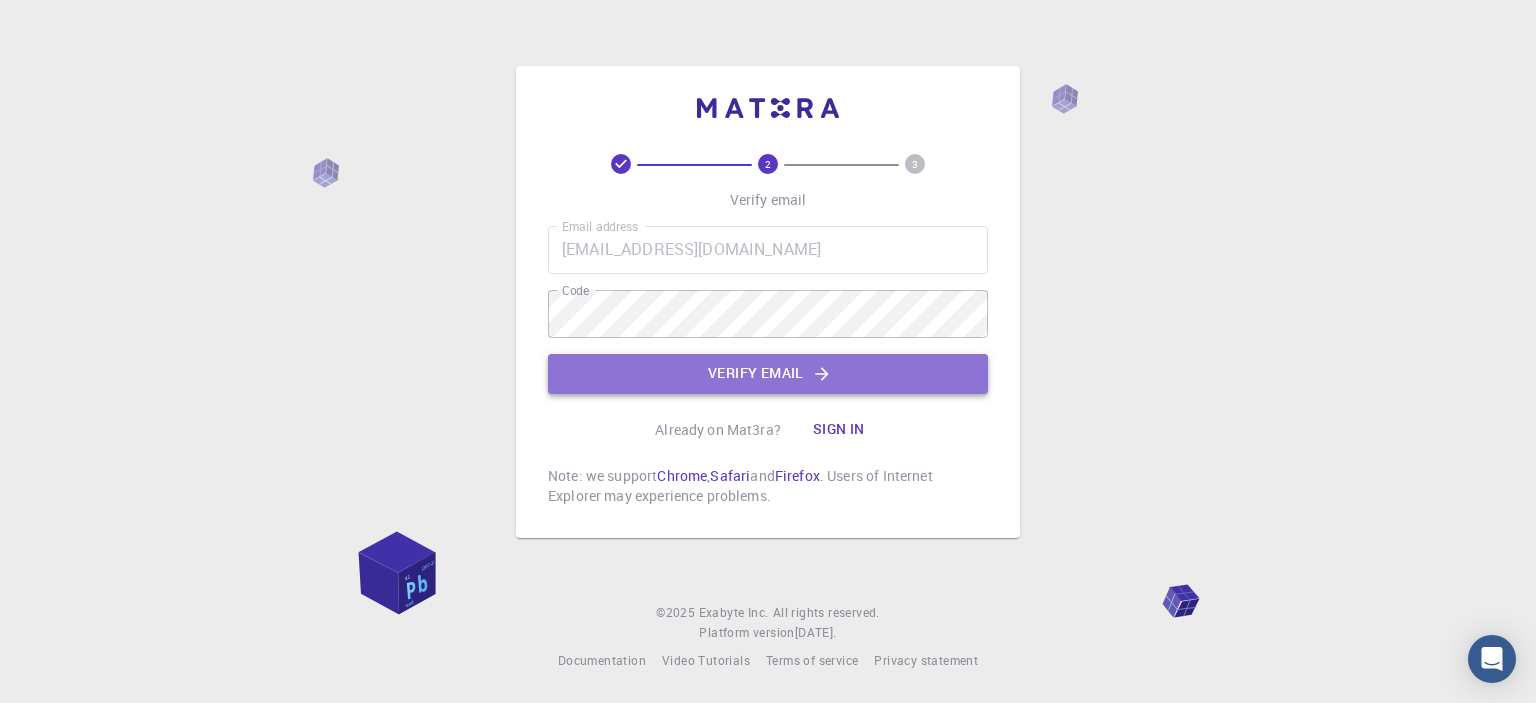 click on "Verify email" 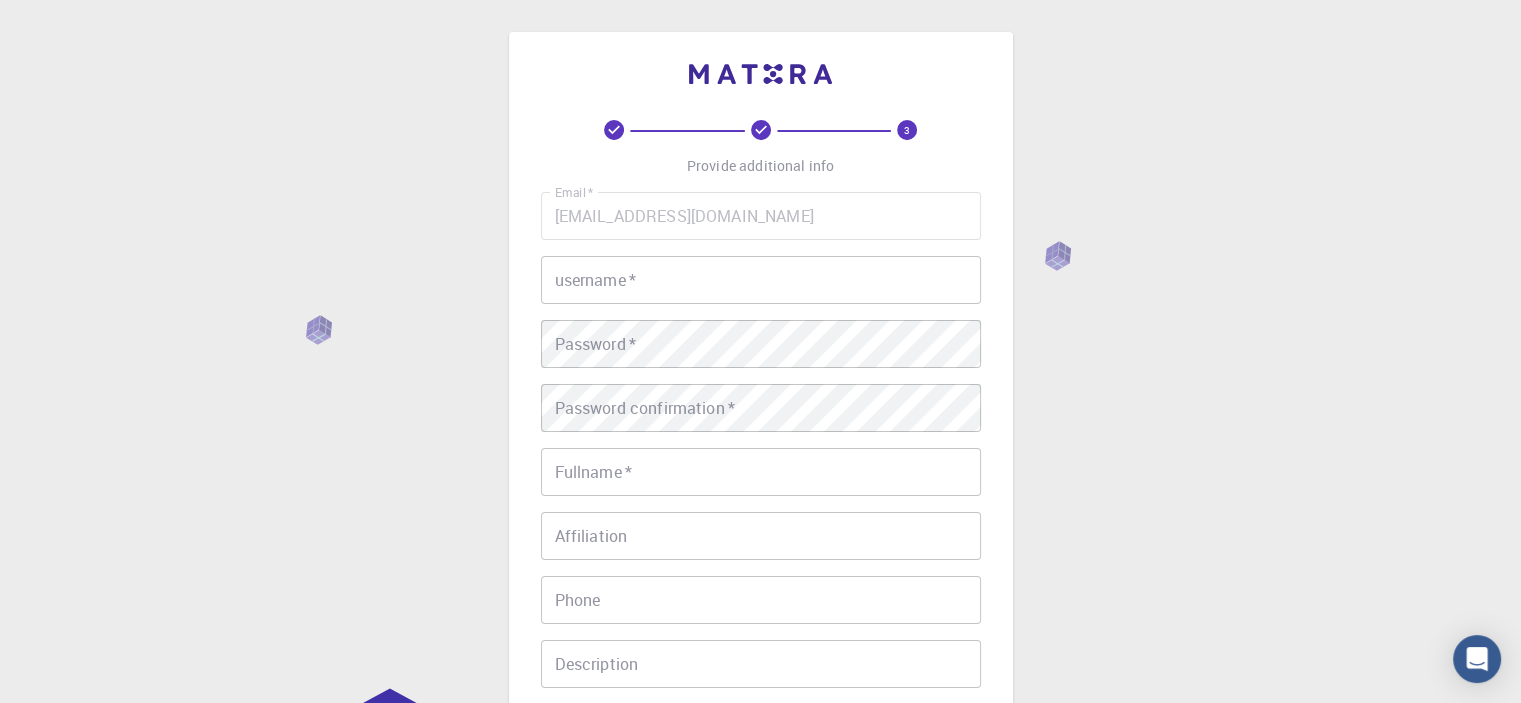 click on "username   *" at bounding box center (761, 280) 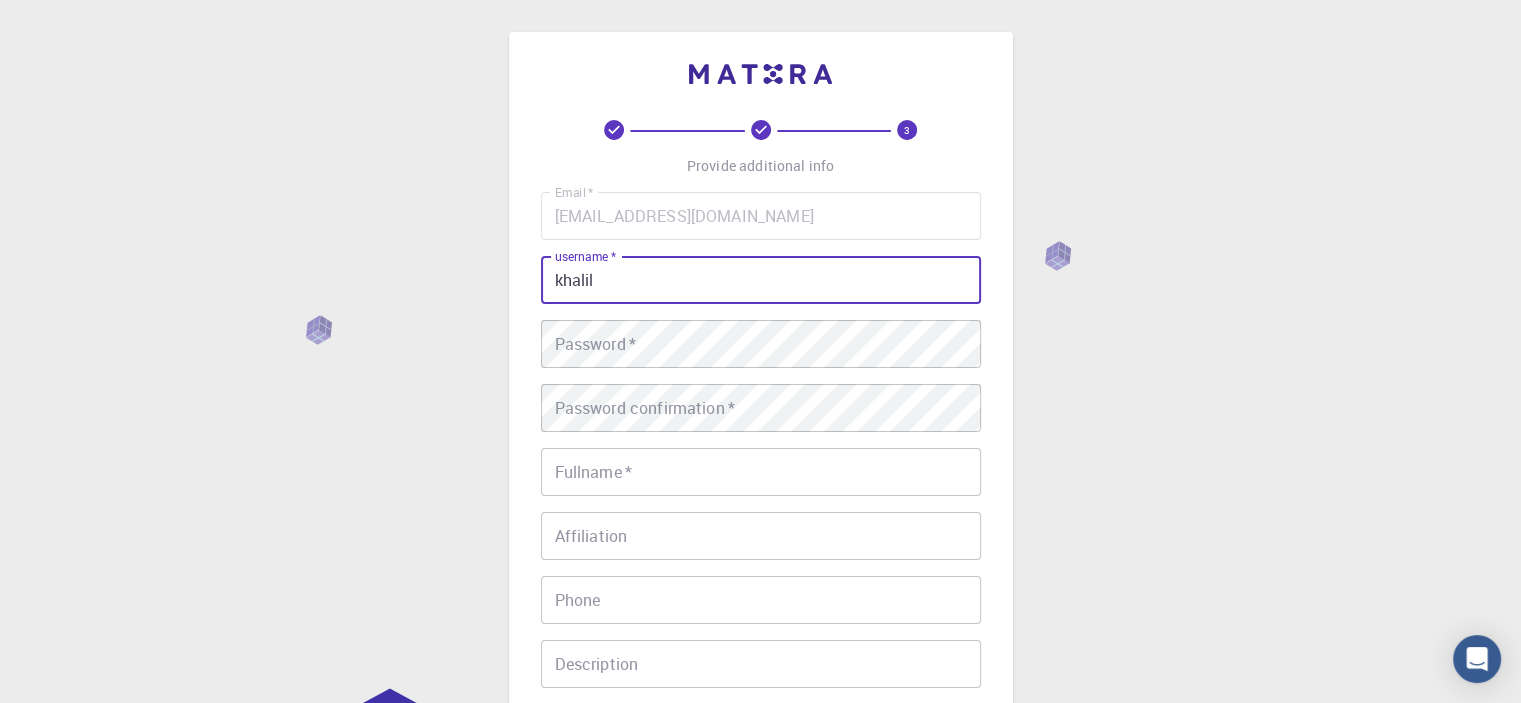 type on "khalil" 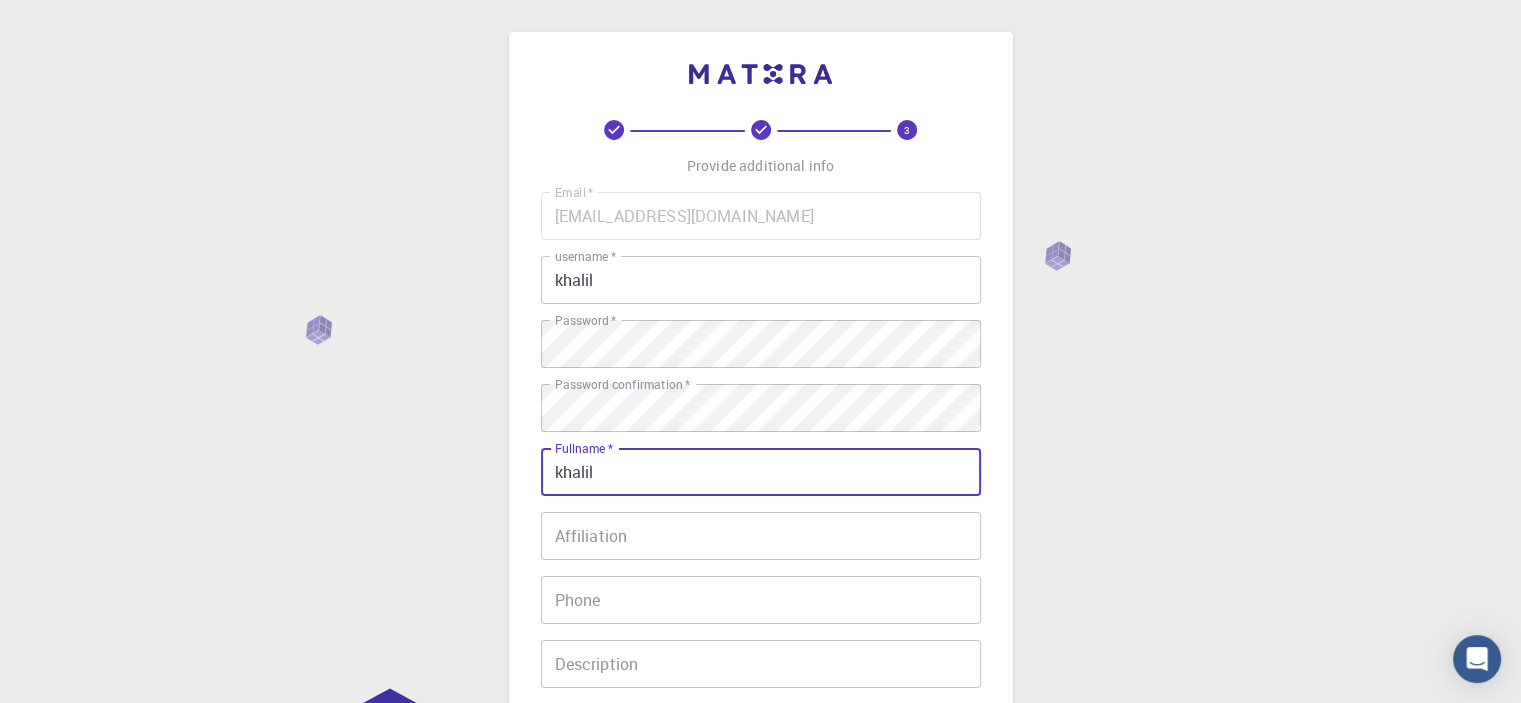 type on "khalil" 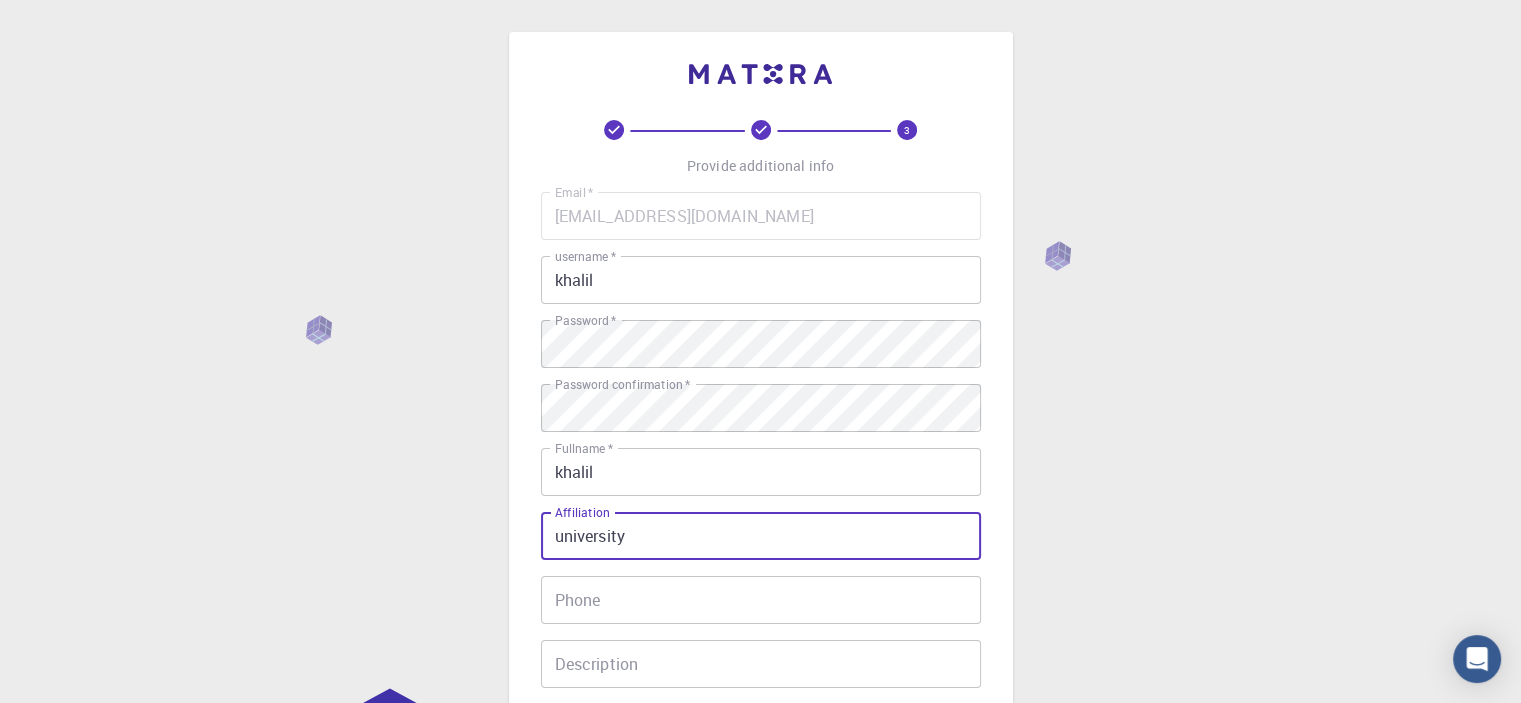 type on "university" 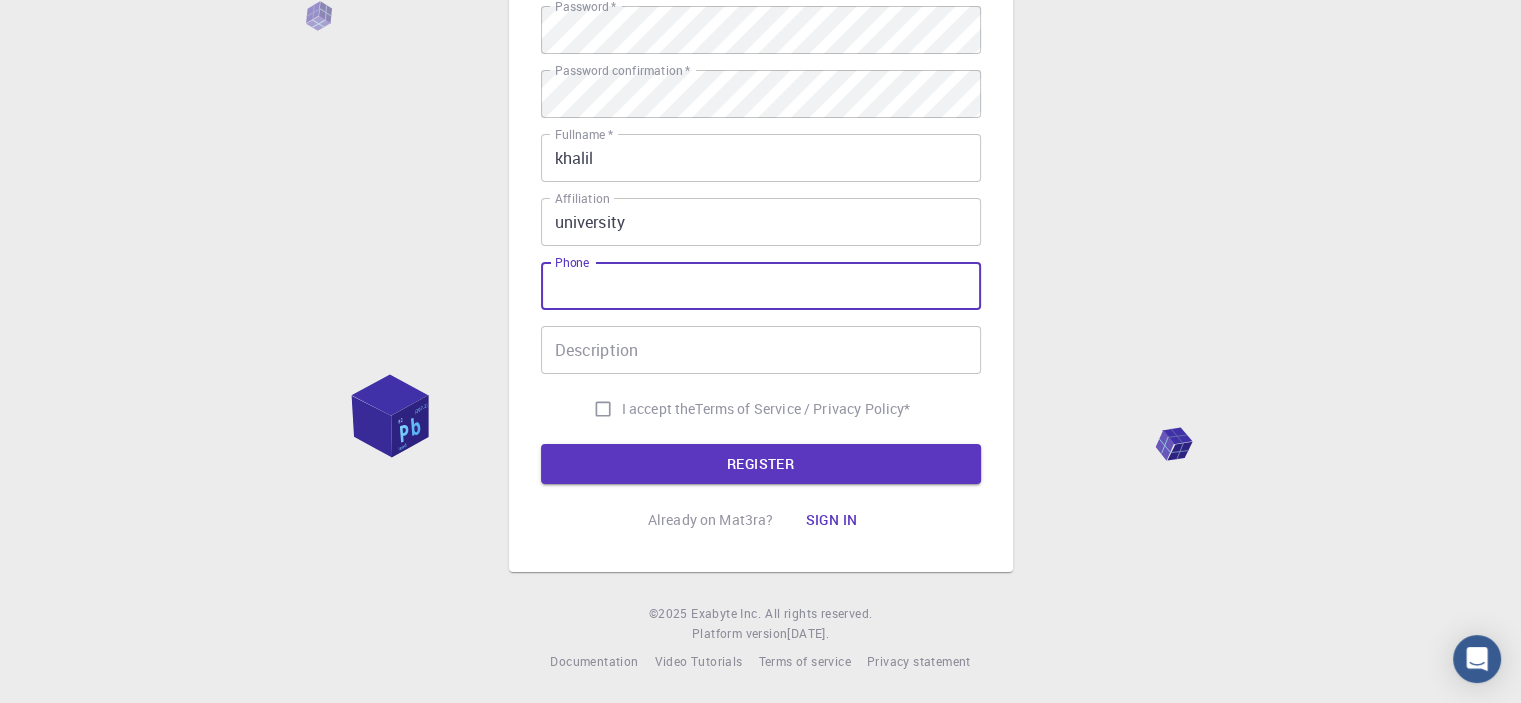 scroll, scrollTop: 313, scrollLeft: 0, axis: vertical 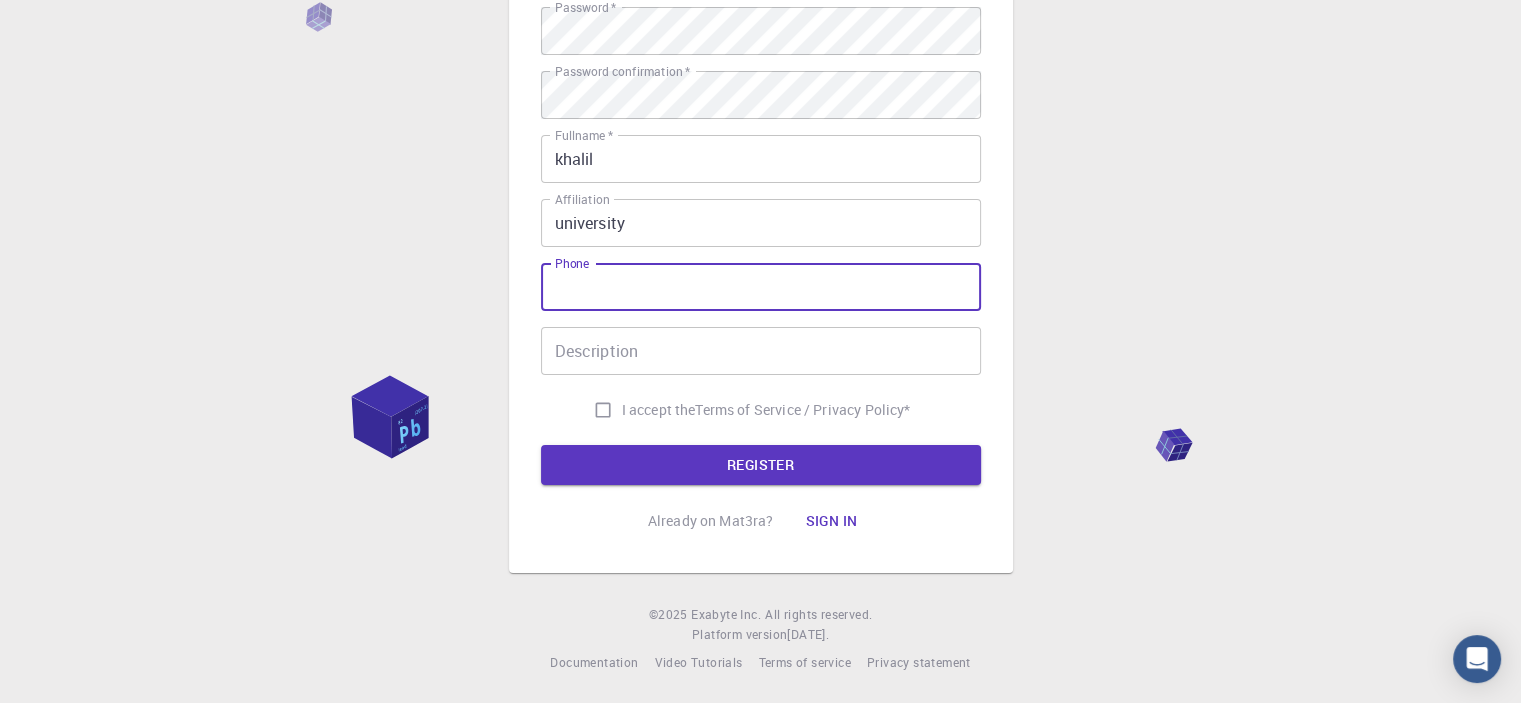 click on "I accept the  Terms of Service / Privacy Policy  *" at bounding box center (603, 410) 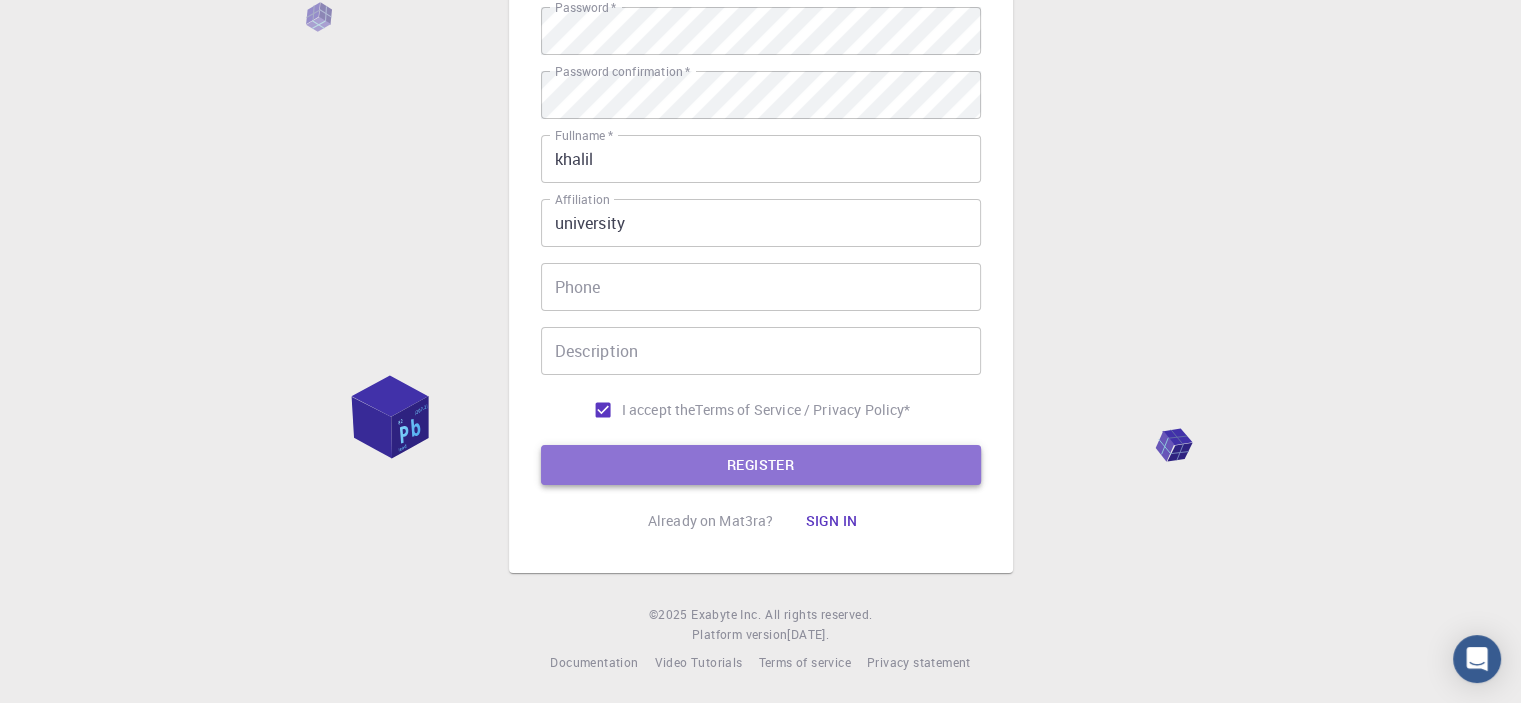 click on "REGISTER" at bounding box center (761, 465) 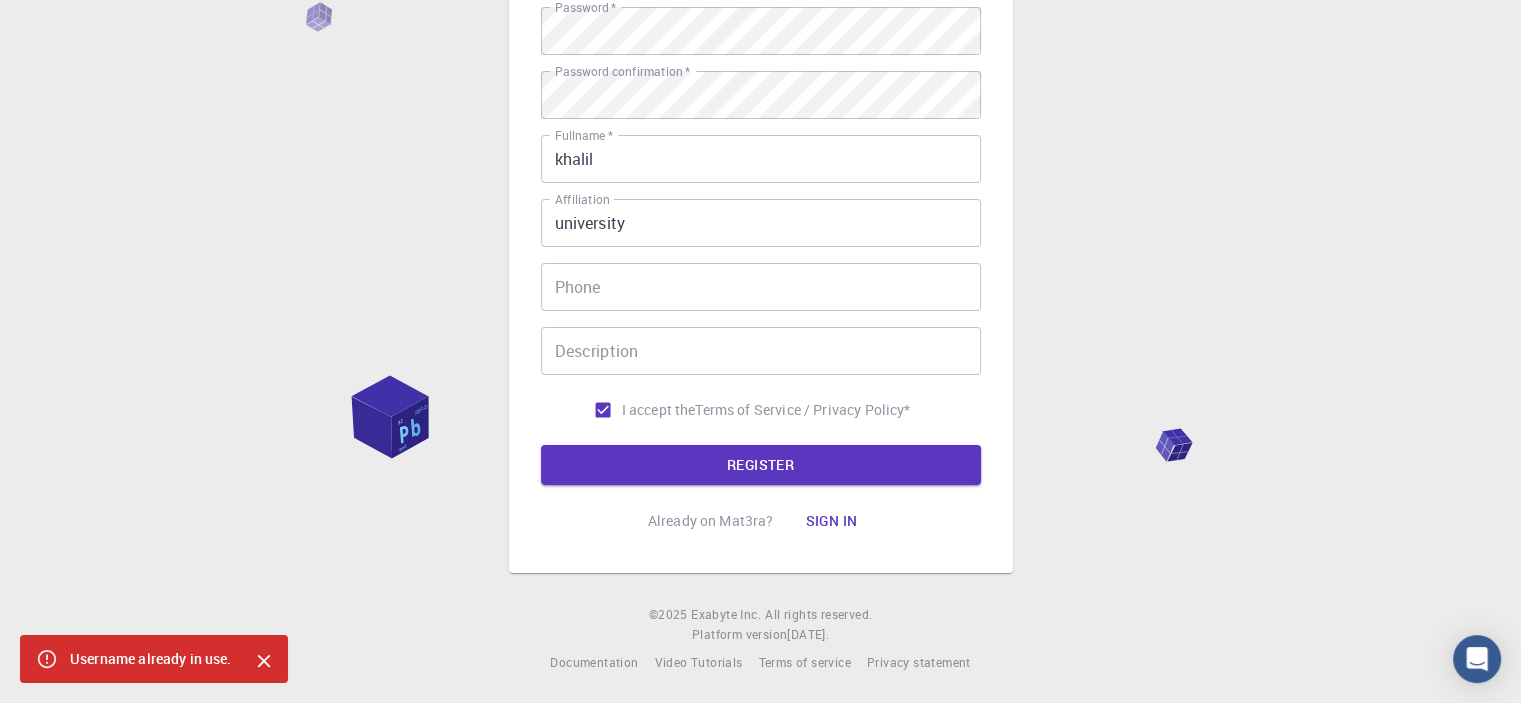 click on "3 Provide additional info Email   * [EMAIL_ADDRESS][DOMAIN_NAME] Email   * username   * khalil username   * Password   * Password   * Password confirmation   * Password confirmation   * Fullname   * [PERSON_NAME] Fullname   * Affiliation university Affiliation Phone Phone Description Description I accept the  Terms of Service / Privacy Policy  * REGISTER Already on Mat3ra? Sign in ©  2025   Exabyte Inc.   All rights reserved. Platform version  [DATE] . Documentation Video Tutorials Terms of service Privacy statement" at bounding box center [760, 196] 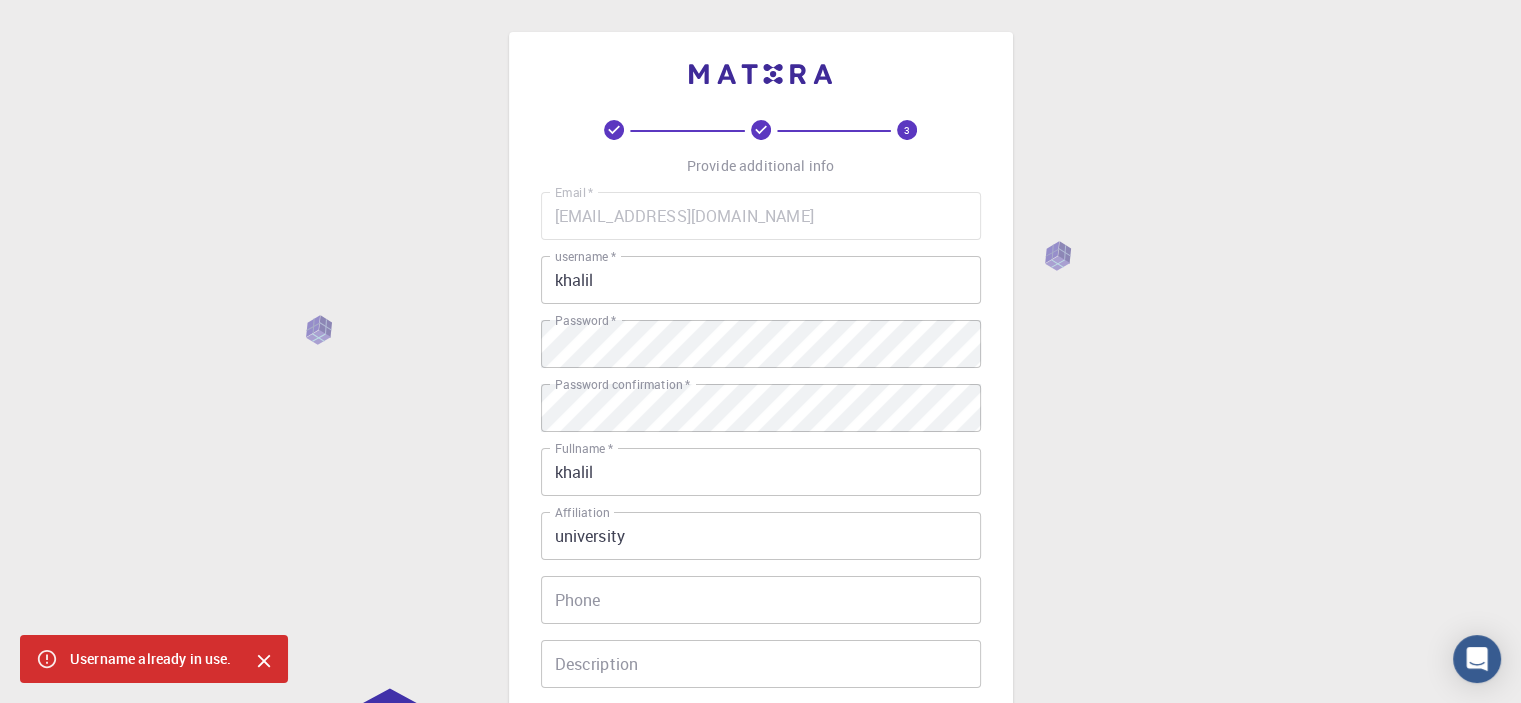 click on "khalil" at bounding box center [761, 280] 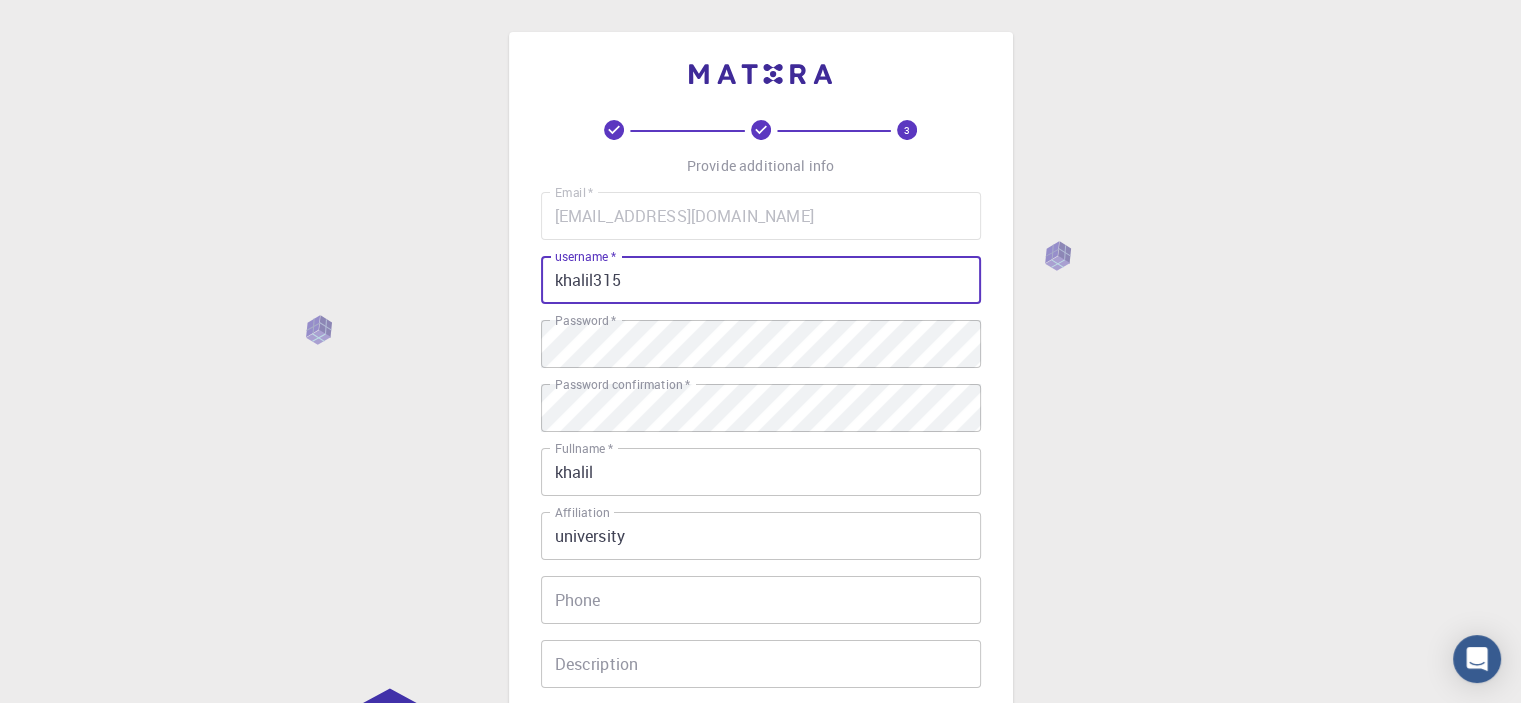 scroll, scrollTop: 314, scrollLeft: 0, axis: vertical 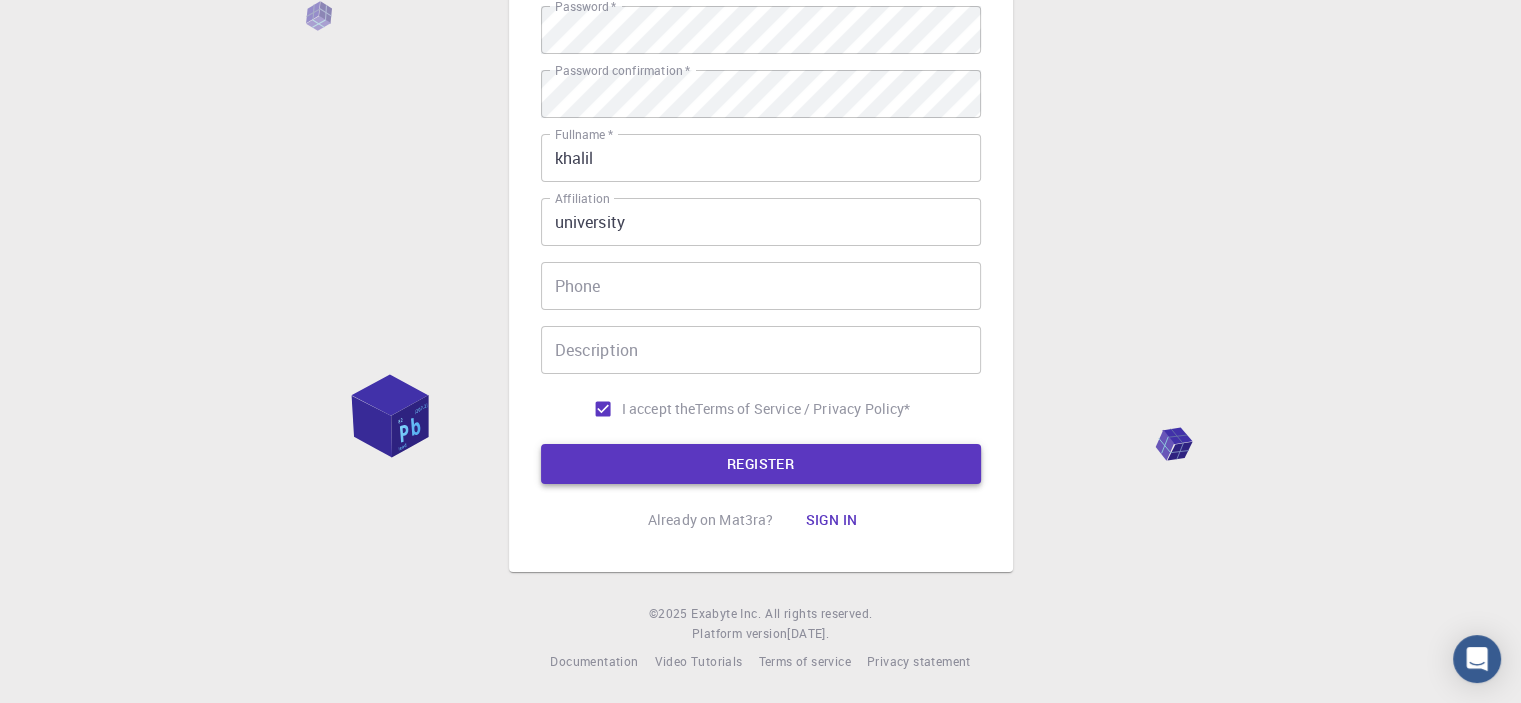 type on "khalil315" 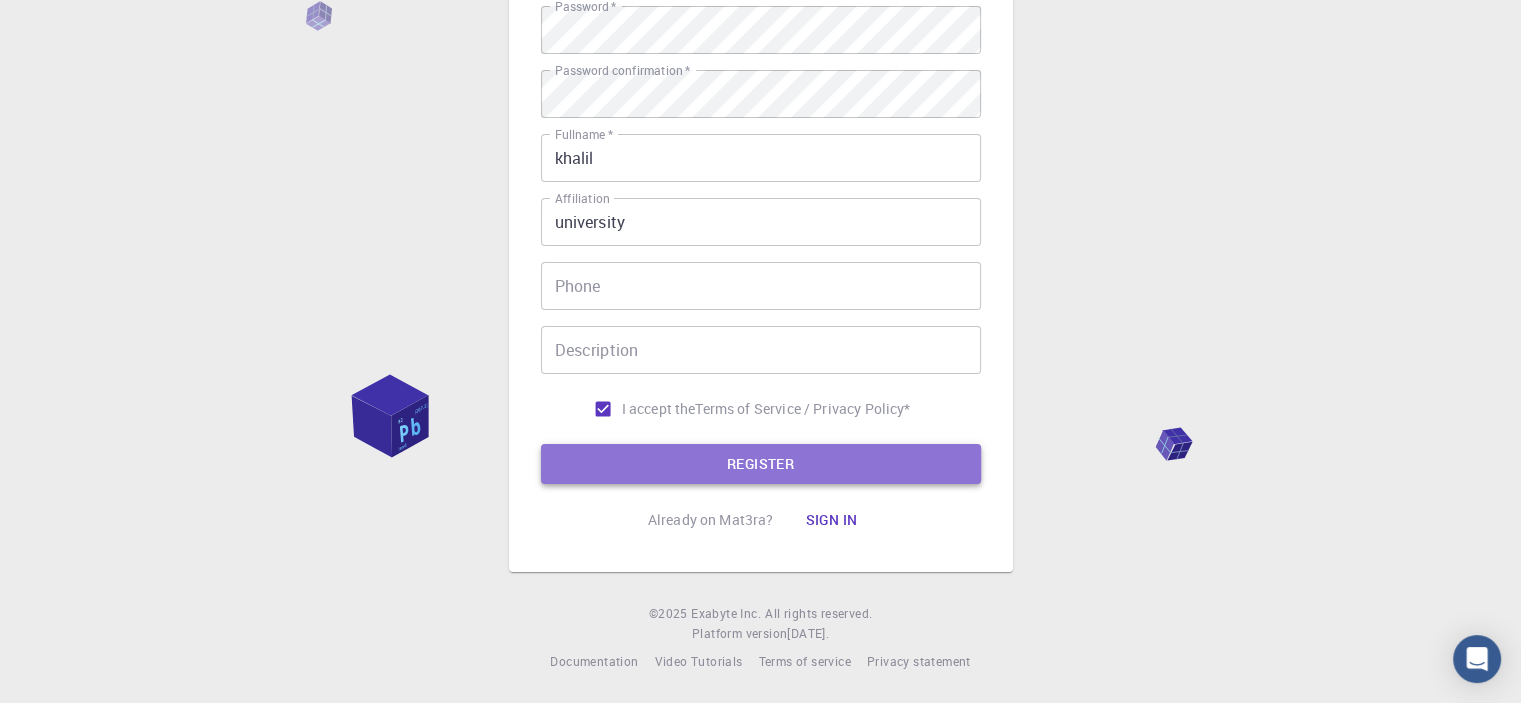 click on "REGISTER" at bounding box center [761, 464] 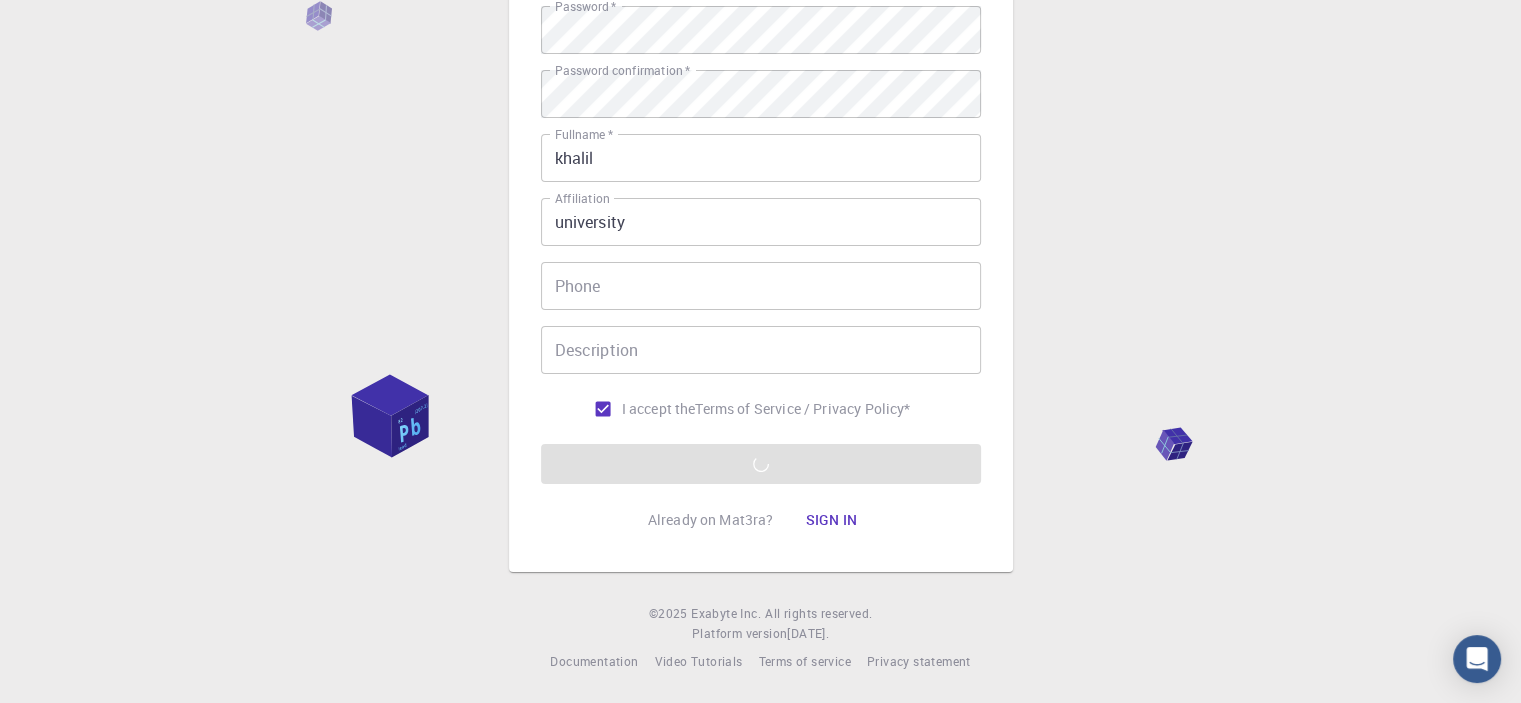 drag, startPoint x: 865, startPoint y: 474, endPoint x: 1452, endPoint y: 259, distance: 625.1352 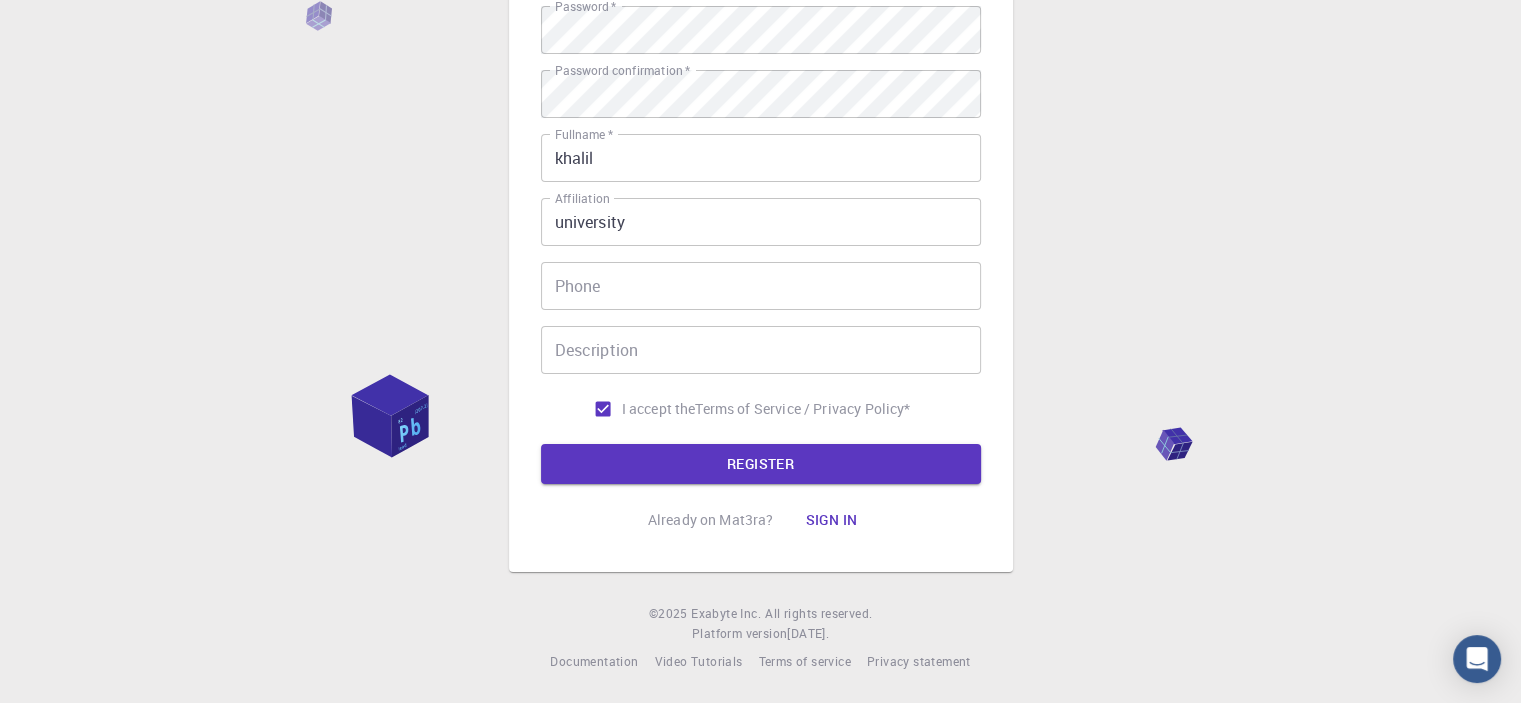 scroll, scrollTop: 0, scrollLeft: 0, axis: both 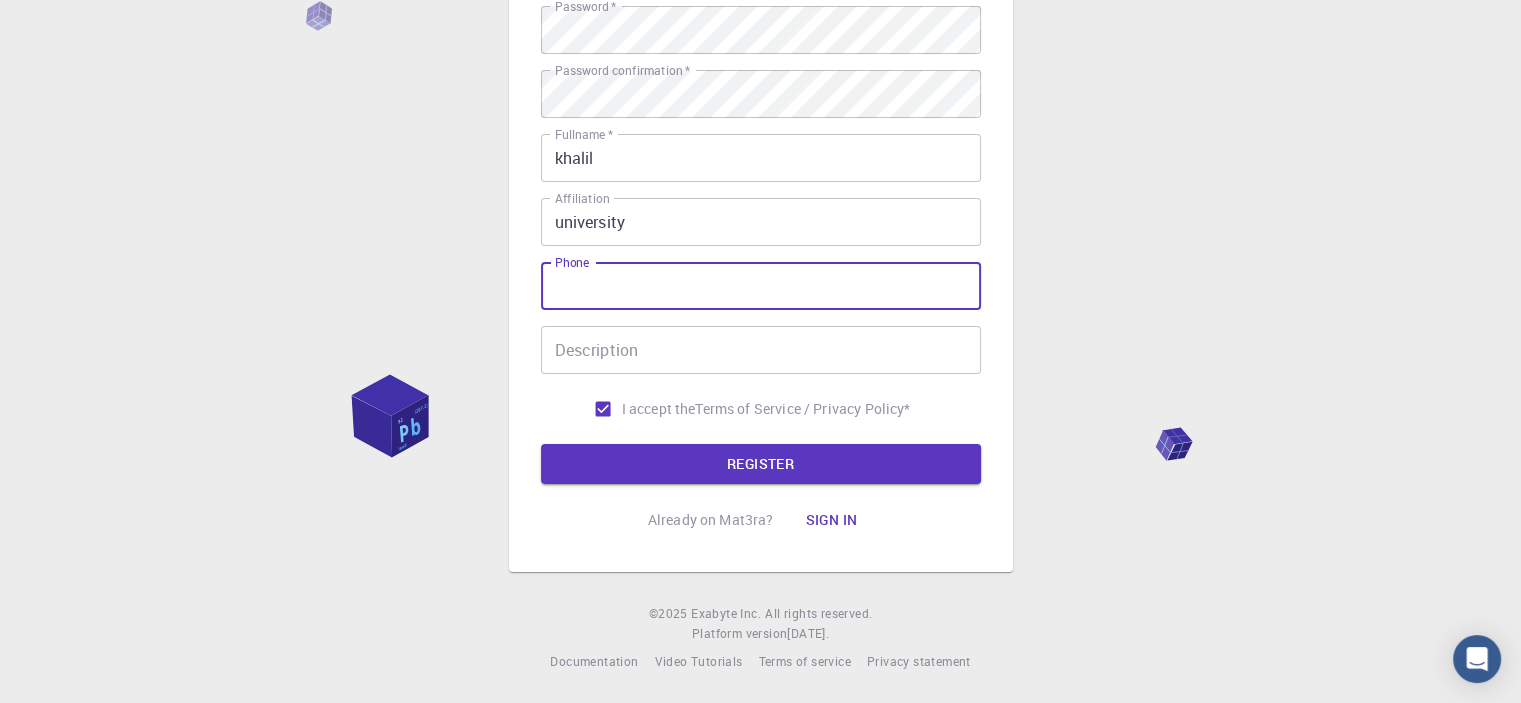 click on "Phone" at bounding box center (761, 286) 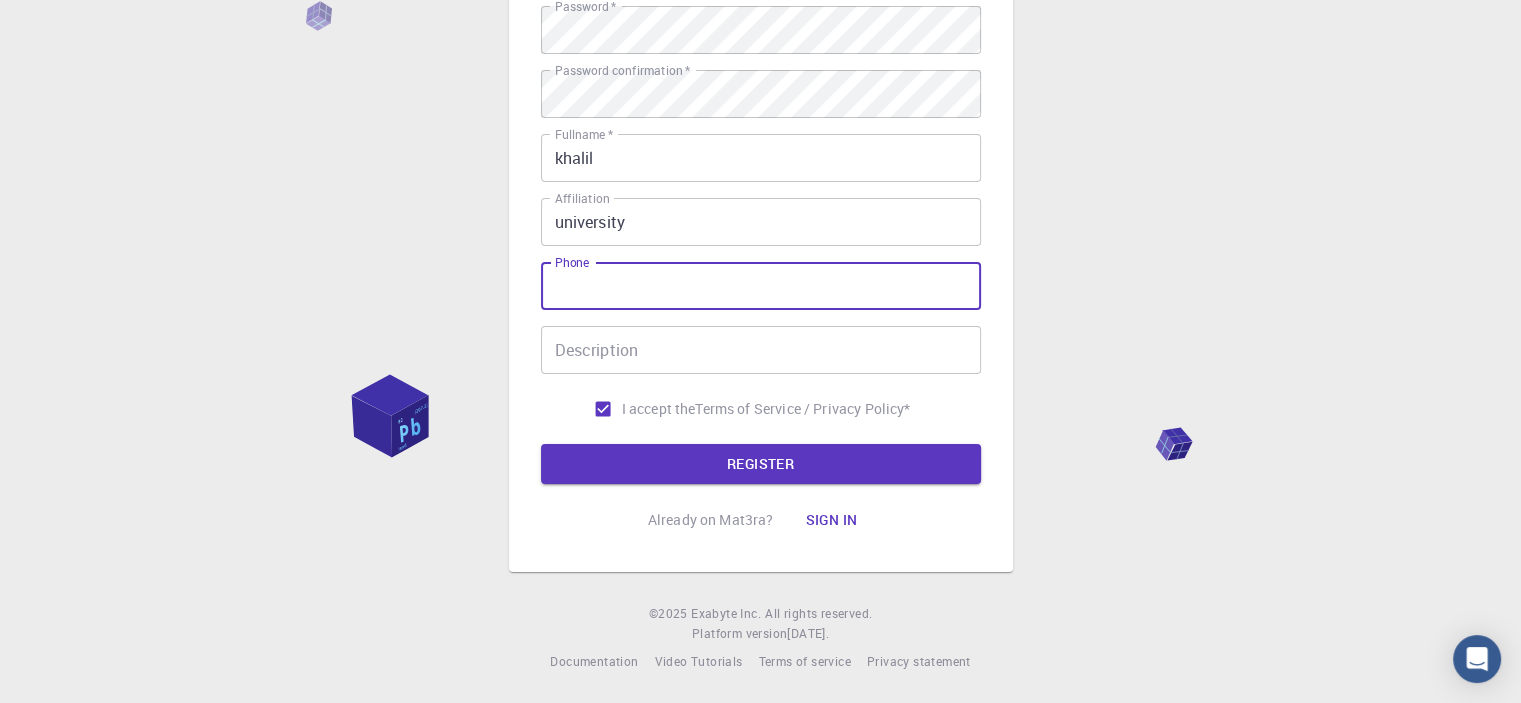 type on "03405863947" 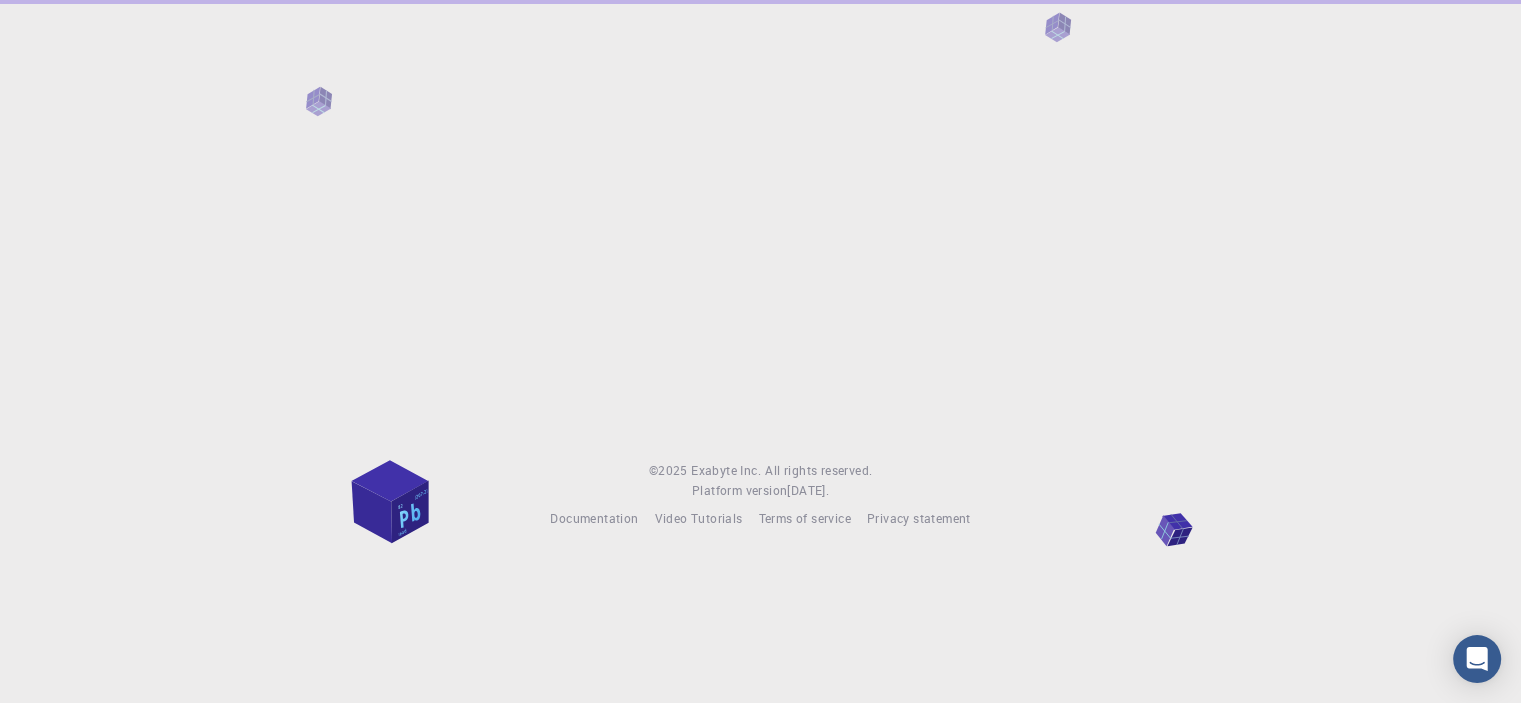click at bounding box center (760, 214) 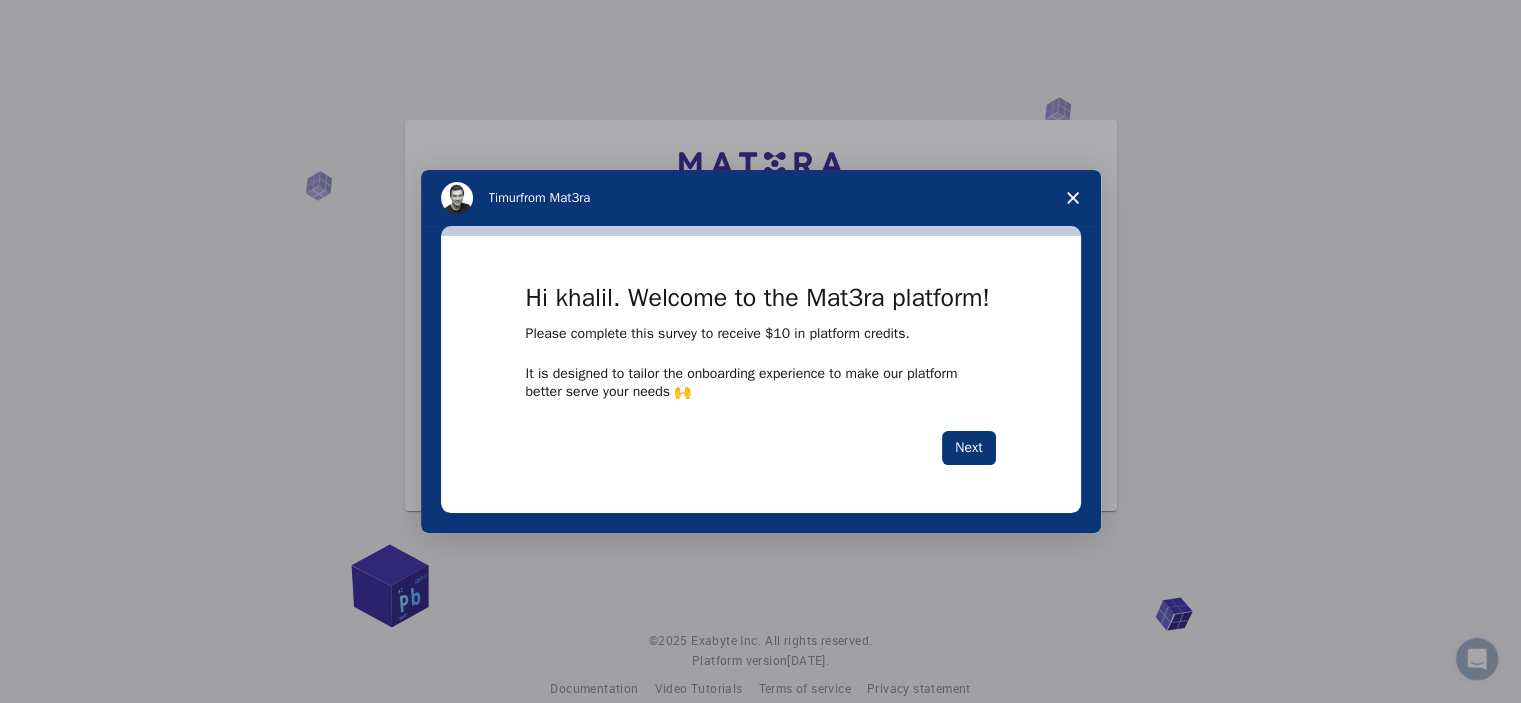 scroll, scrollTop: 0, scrollLeft: 0, axis: both 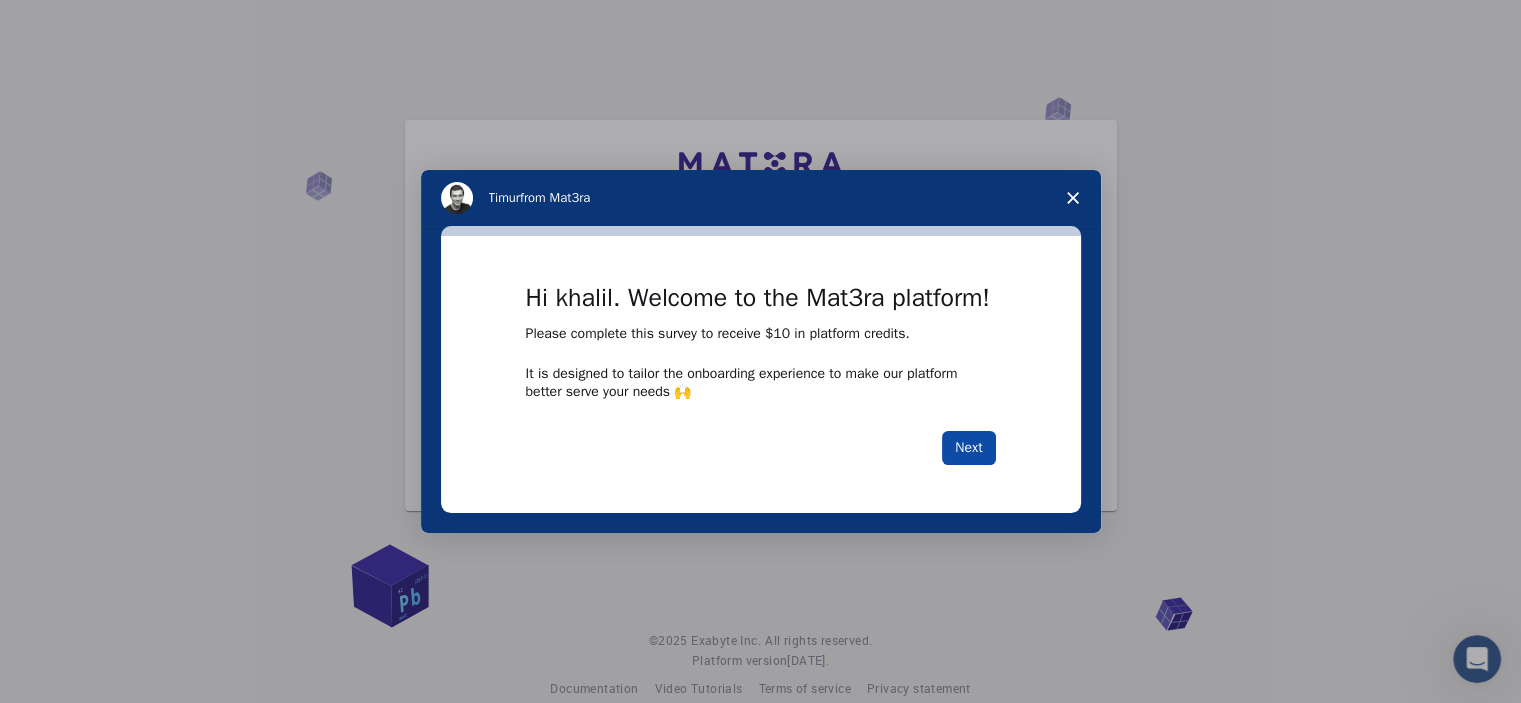 click on "Next" at bounding box center (968, 448) 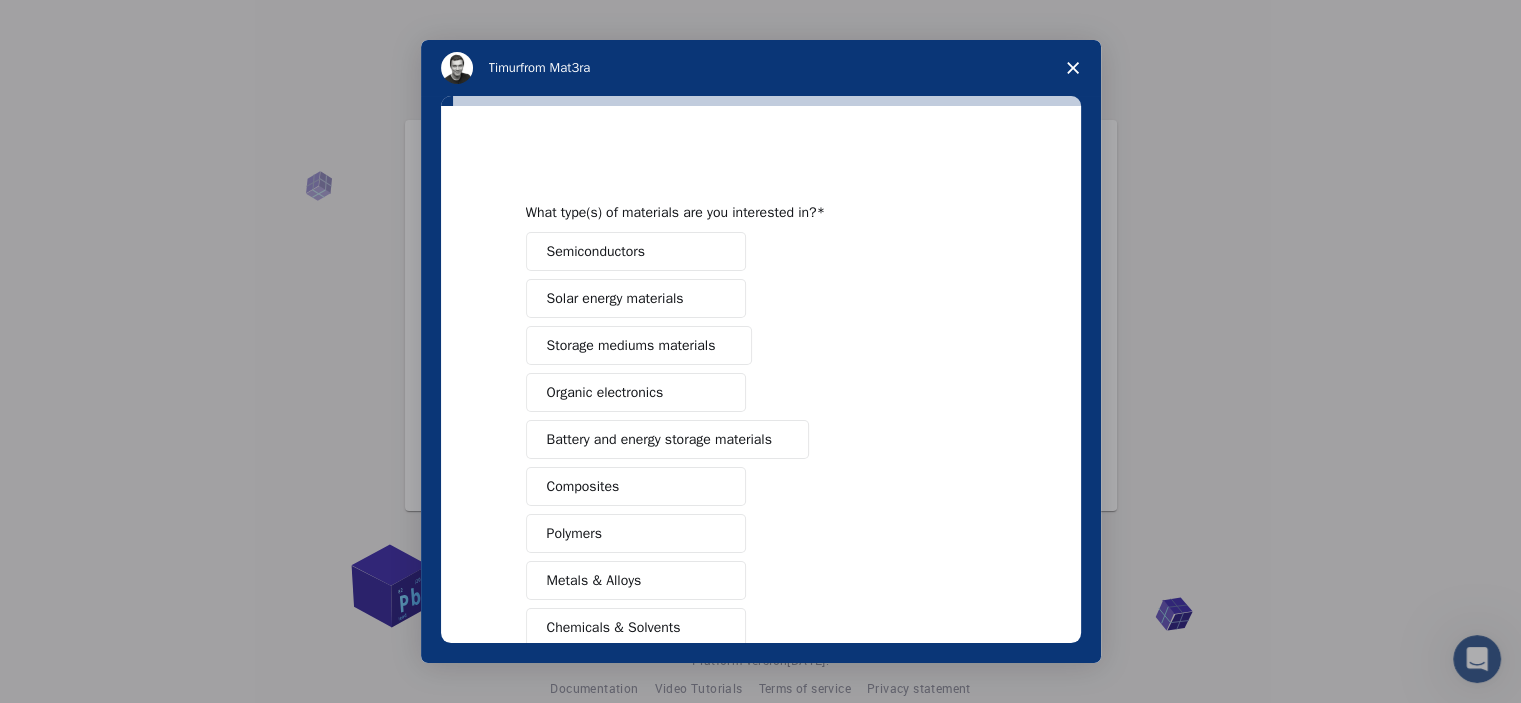 click on "What type(s) of materials are you interested in?" at bounding box center [746, 213] 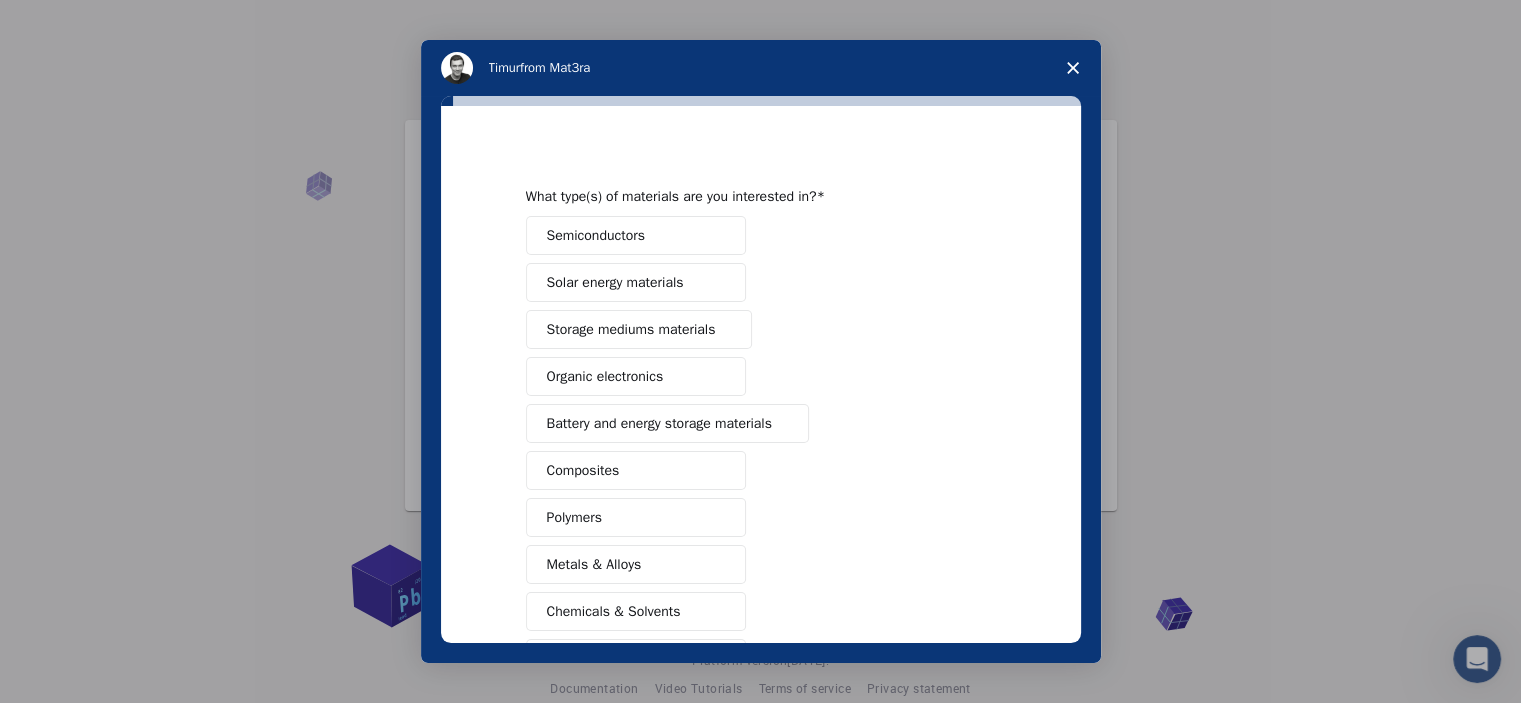 scroll, scrollTop: 5, scrollLeft: 0, axis: vertical 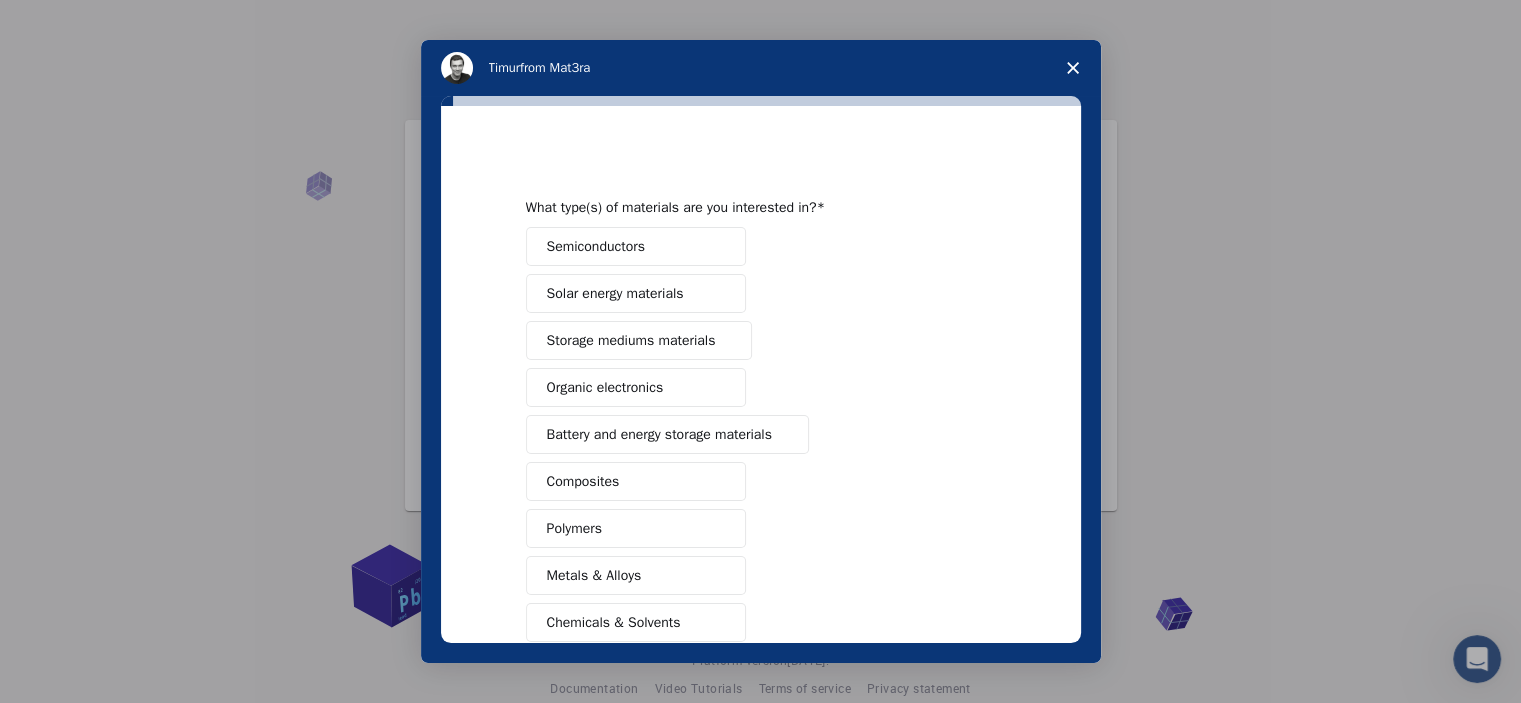 click on "What type(s) of materials are you interested in? Semiconductors Solar energy materials Storage mediums materials Organic electronics Battery and energy storage materials Composites Polymers Metals & Alloys Chemicals & Solvents Catalysis and reactivity Glasses Other (Please specify) Next" at bounding box center (761, 374) 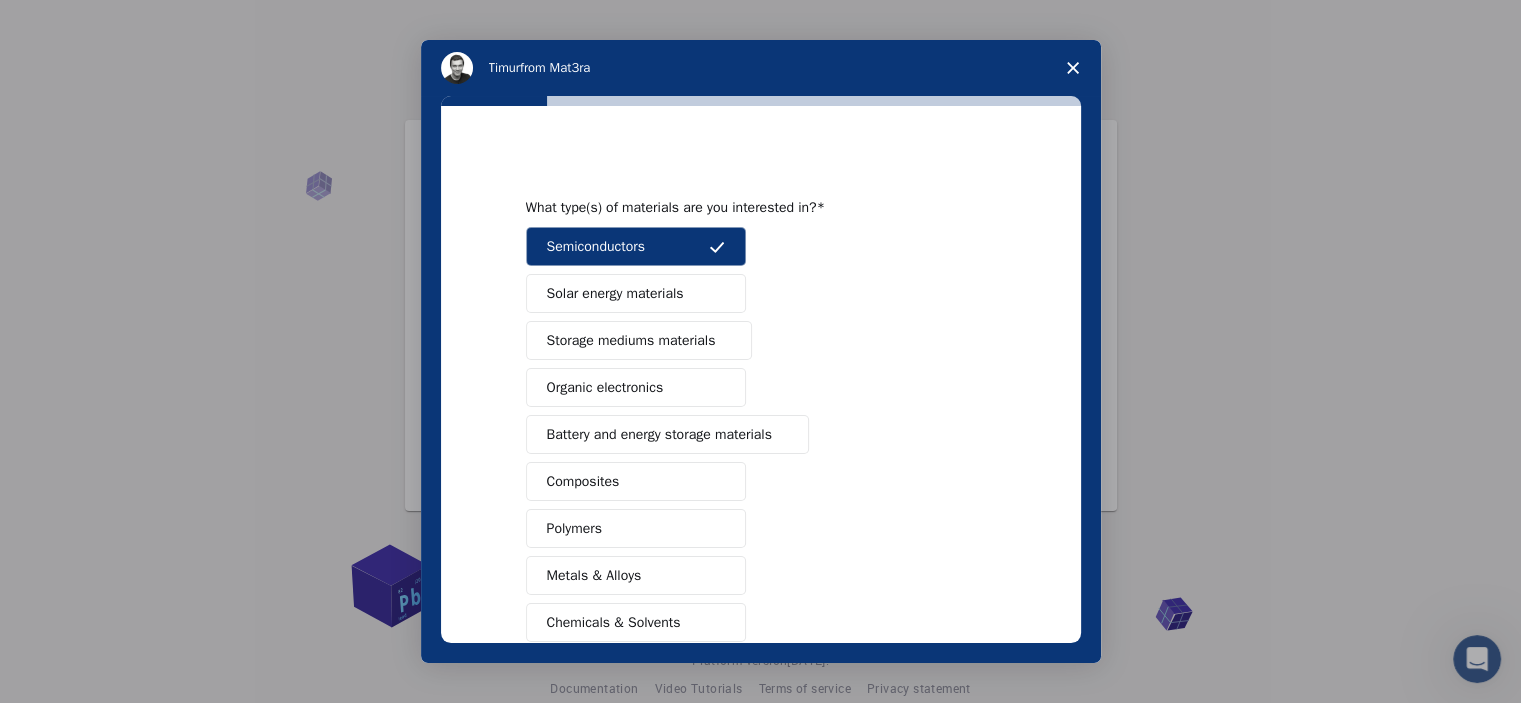 click on "Solar energy materials" at bounding box center [615, 293] 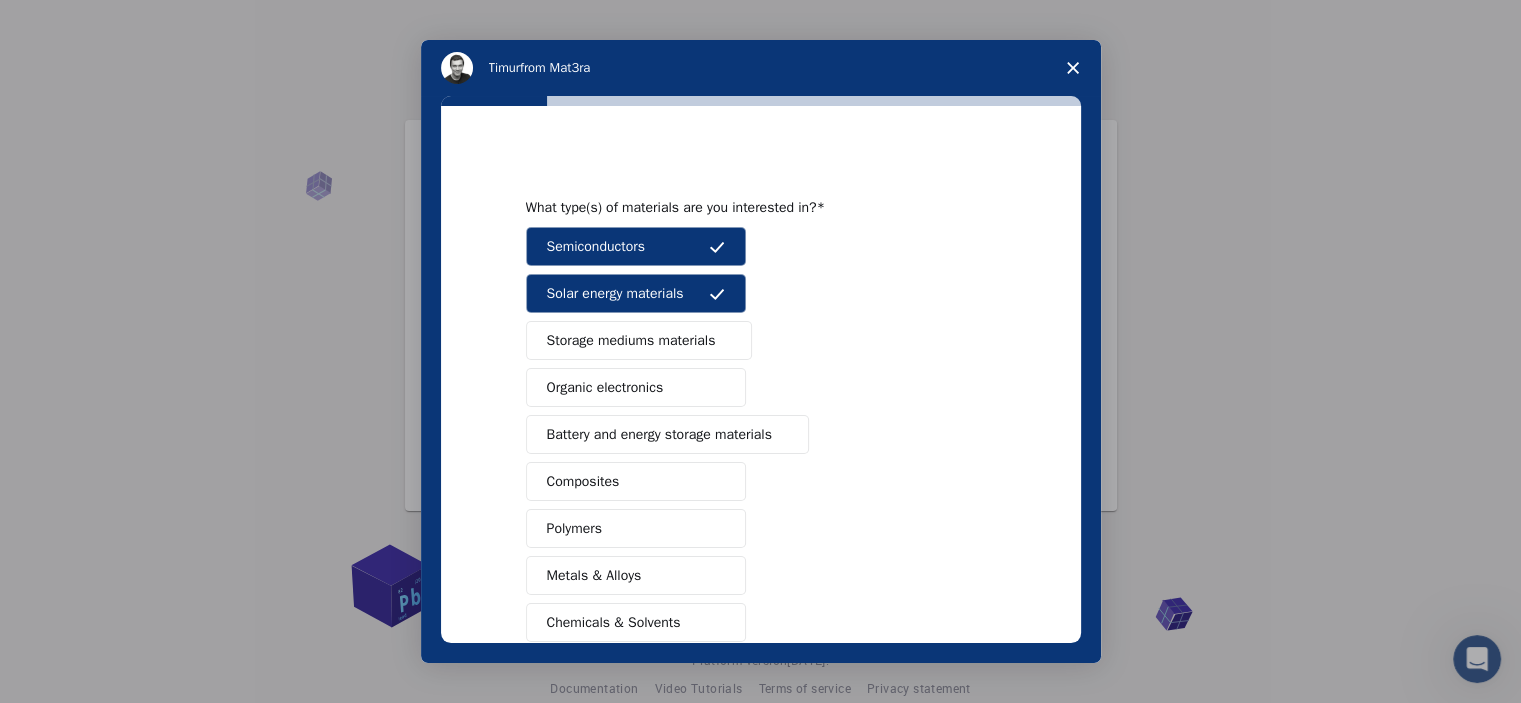 click on "Battery and energy storage materials" at bounding box center [667, 434] 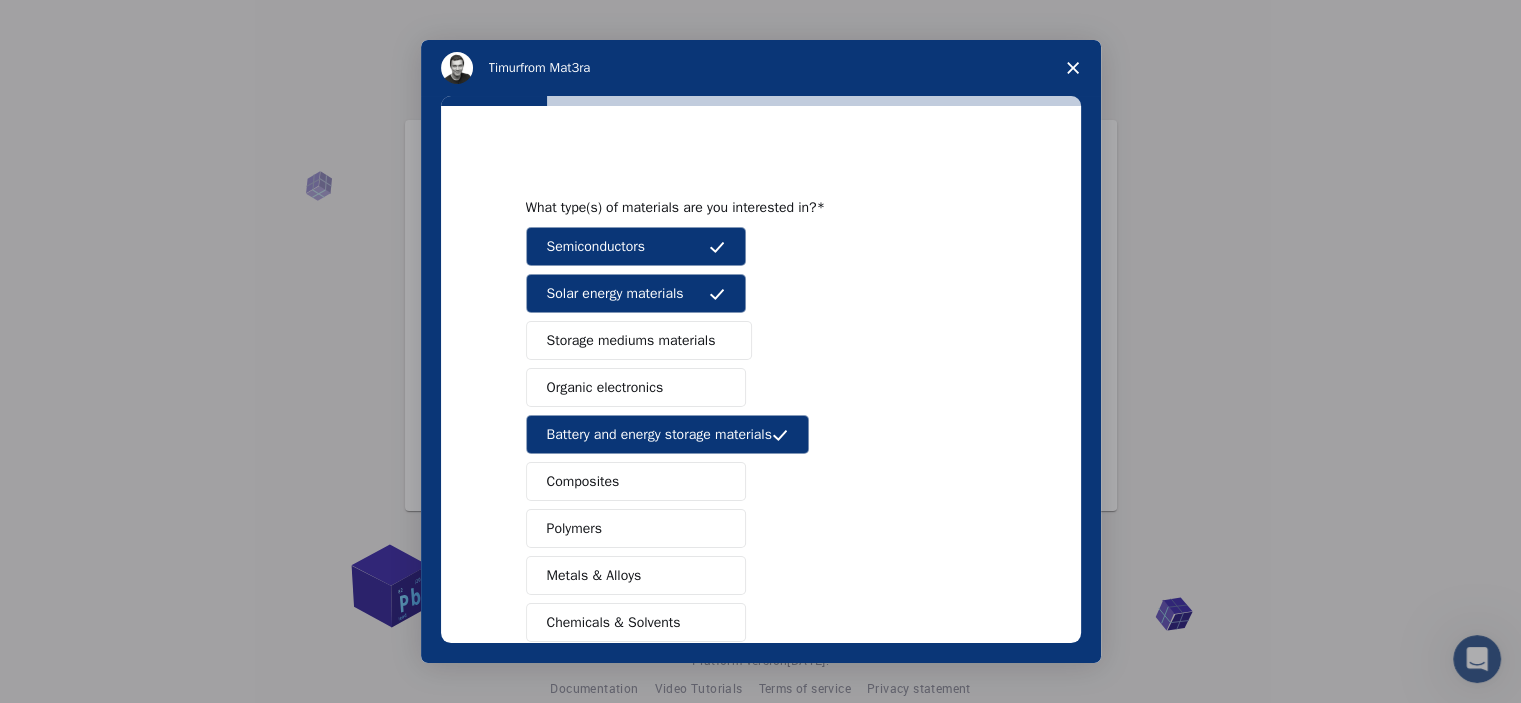 click on "Organic electronics" at bounding box center [636, 387] 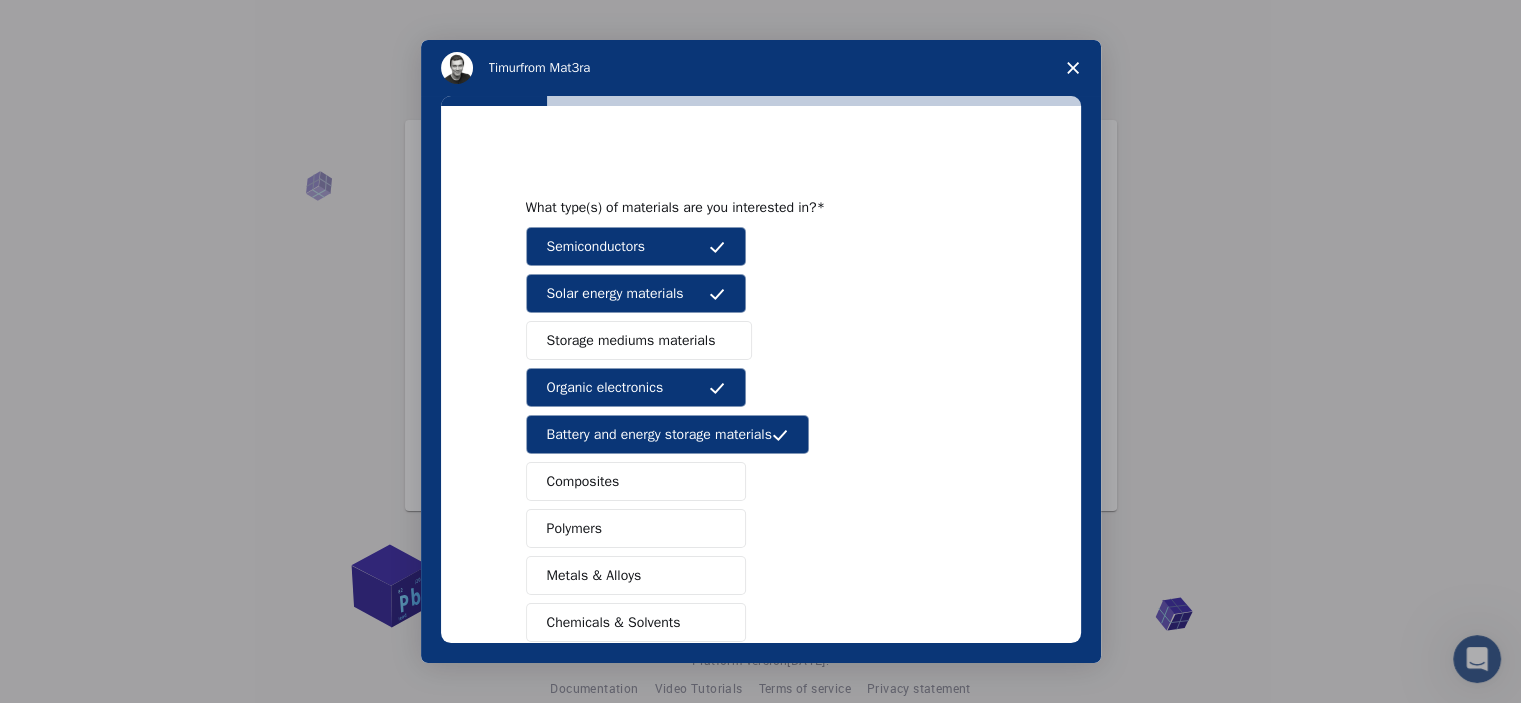 click on "Organic electronics" at bounding box center (636, 387) 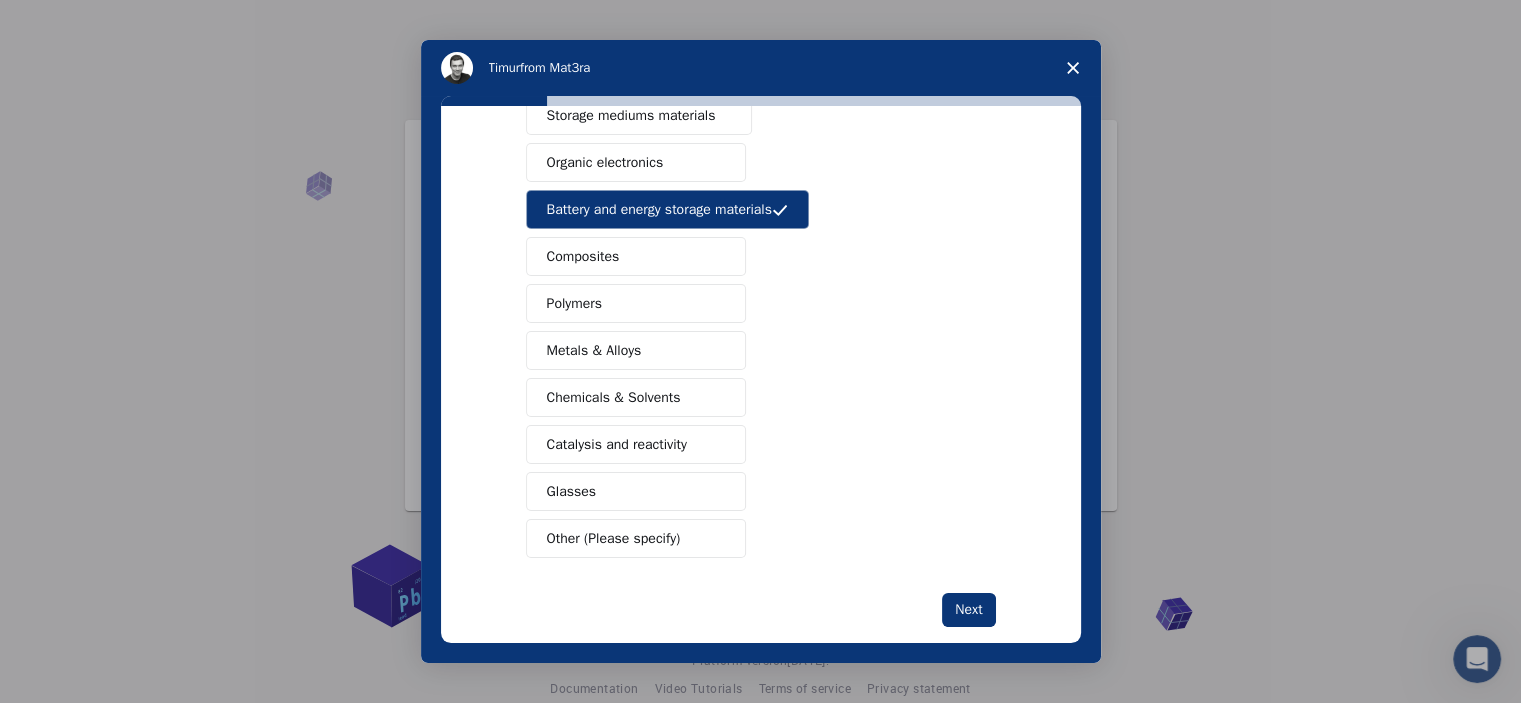 scroll, scrollTop: 256, scrollLeft: 0, axis: vertical 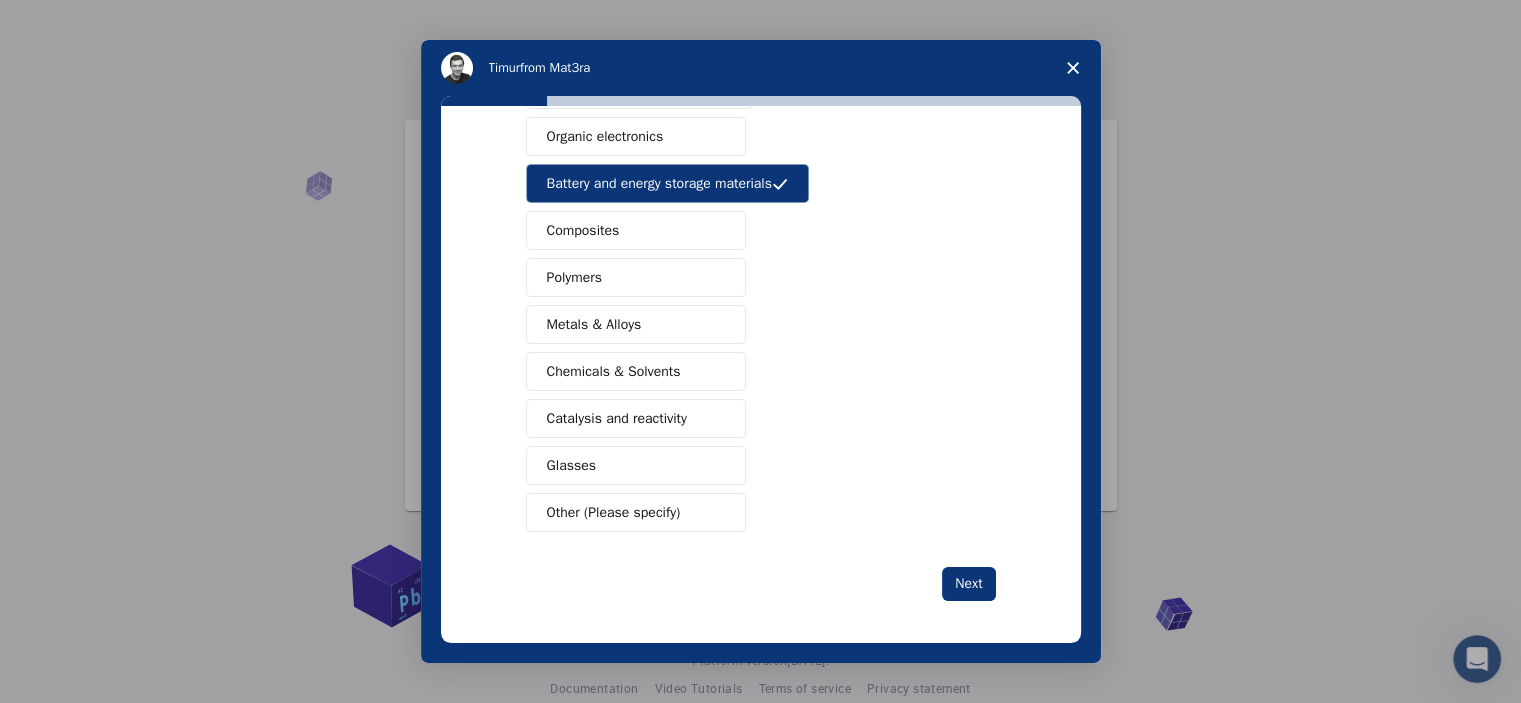 click on "Chemicals & Solvents" at bounding box center (636, 371) 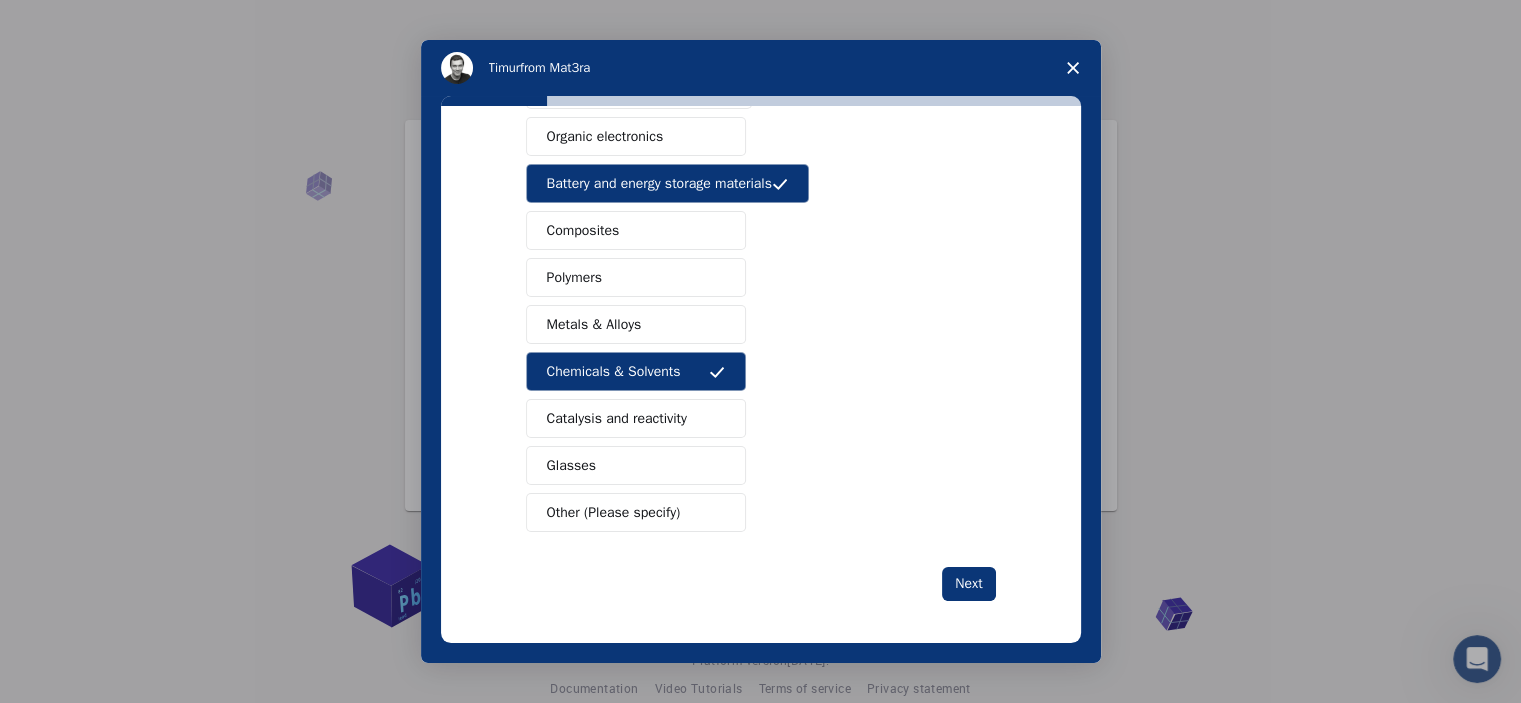 click on "Metals & Alloys" at bounding box center [636, 324] 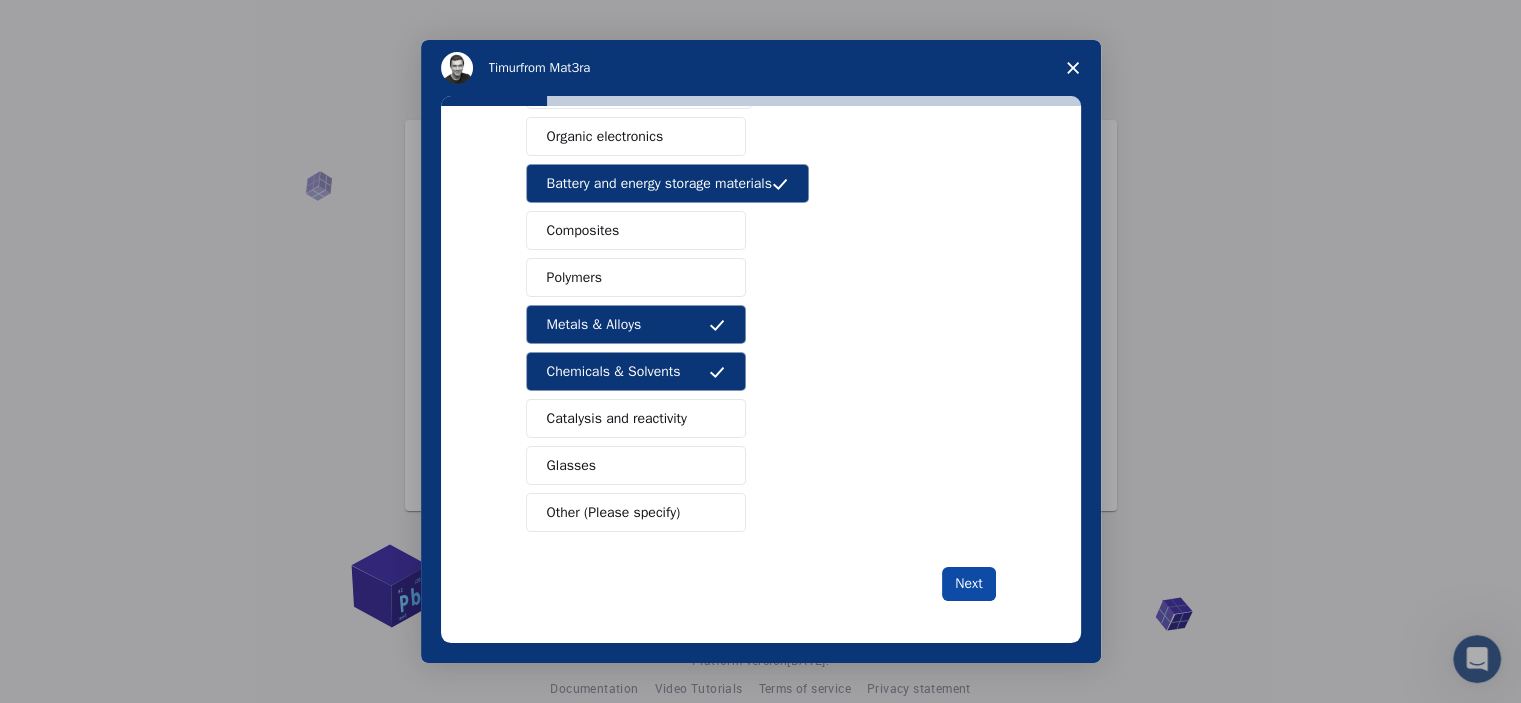 click on "Next" at bounding box center (968, 584) 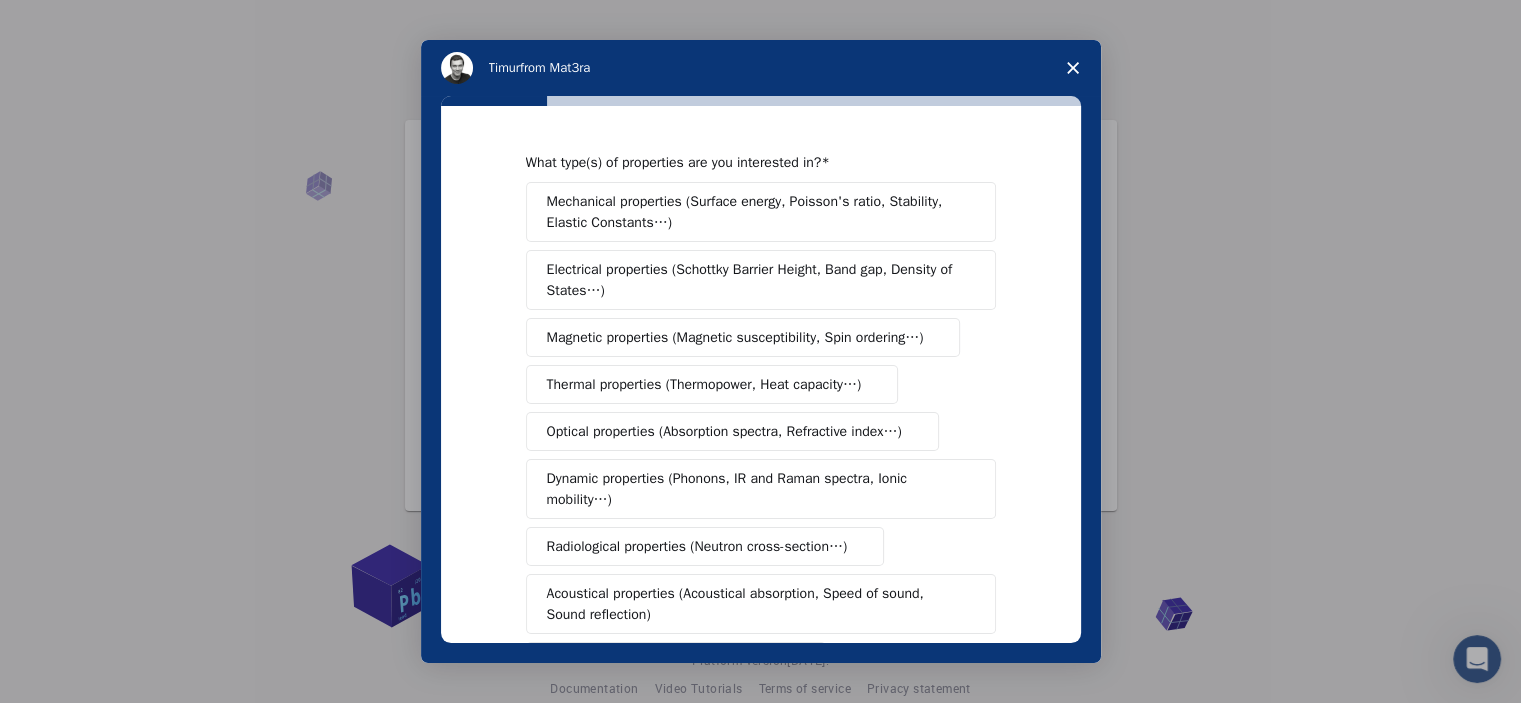 click on "Electrical properties (Schottky Barrier Height, Band gap, Density of States…)" at bounding box center [754, 280] 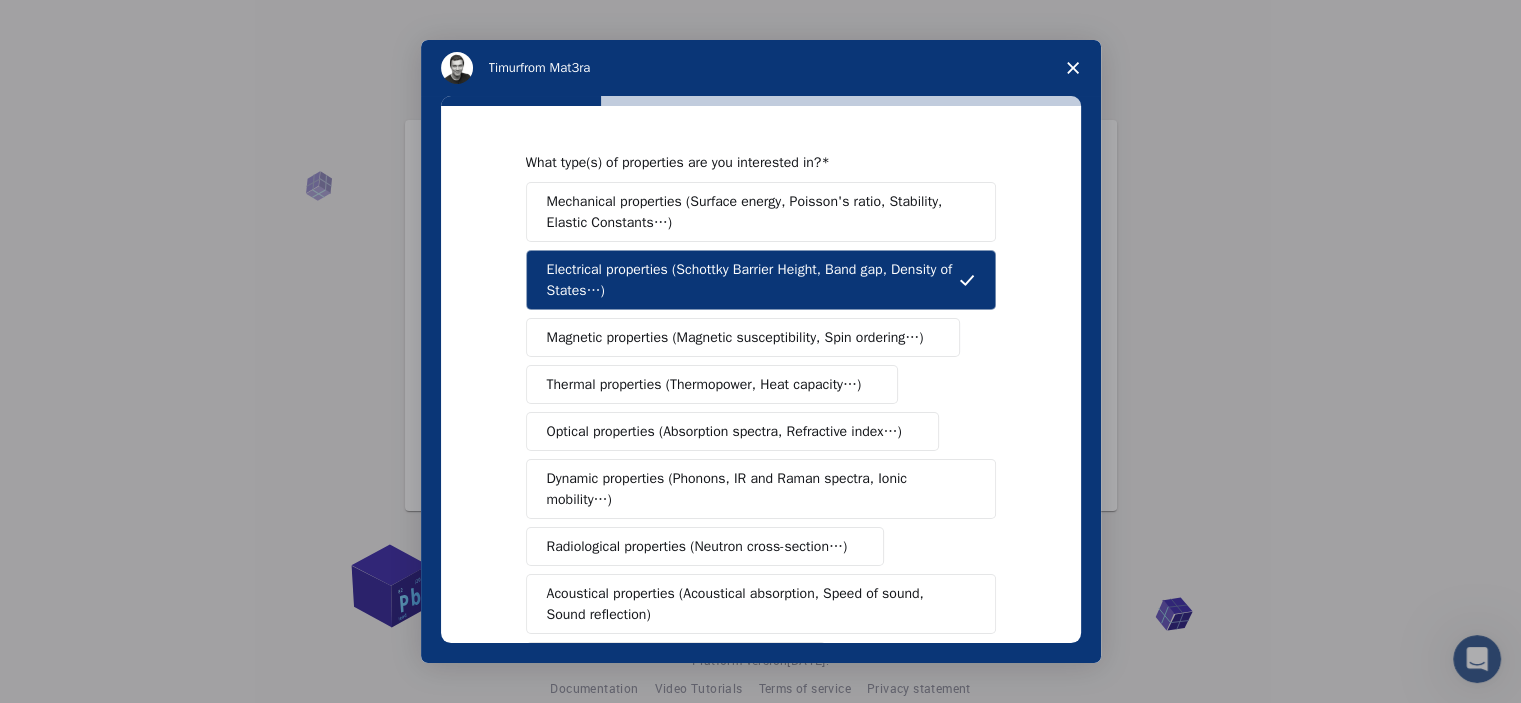 click on "Mechanical properties (Surface energy, Poisson's ratio, Stability, Elastic Constants…)" at bounding box center [754, 212] 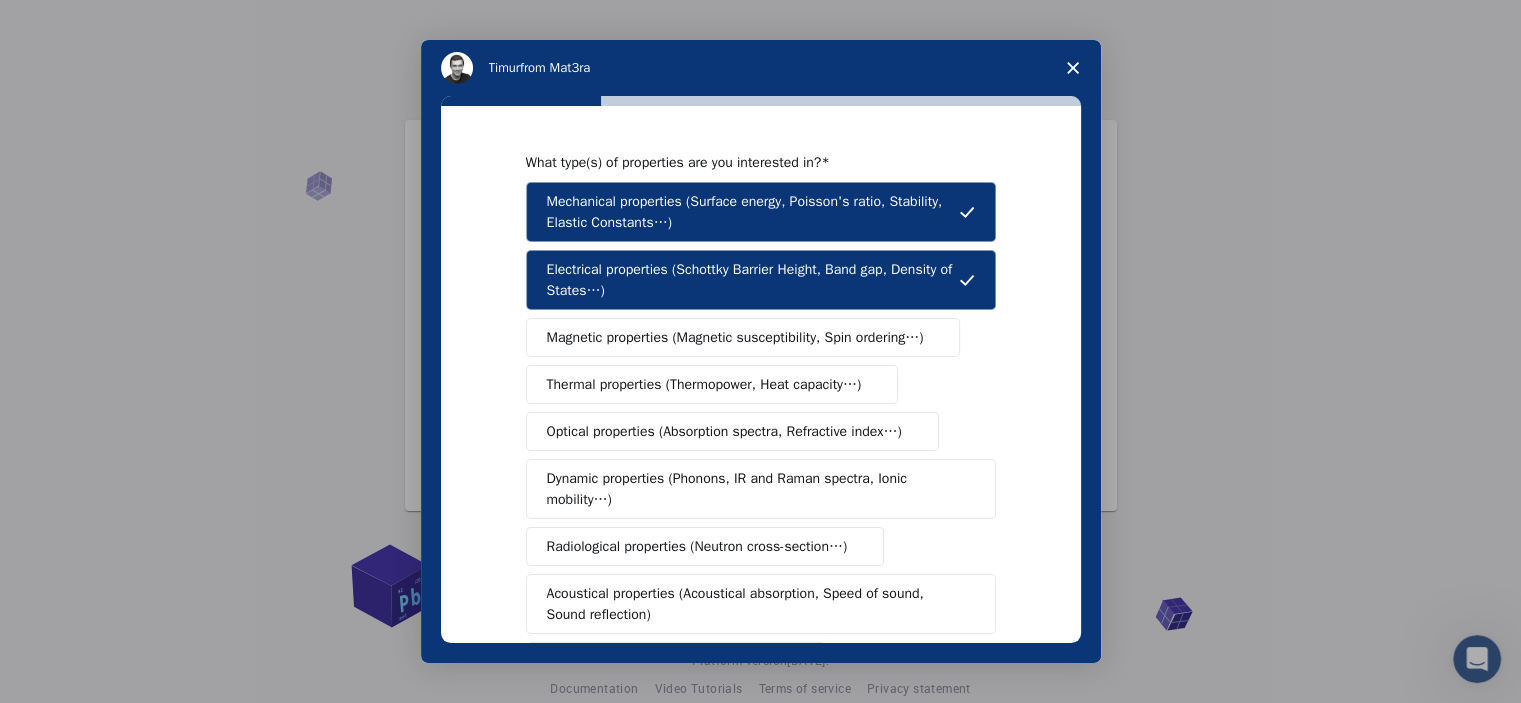 click on "Mechanical properties (Surface energy, Poisson's ratio, Stability, Elastic Constants…)" at bounding box center [753, 212] 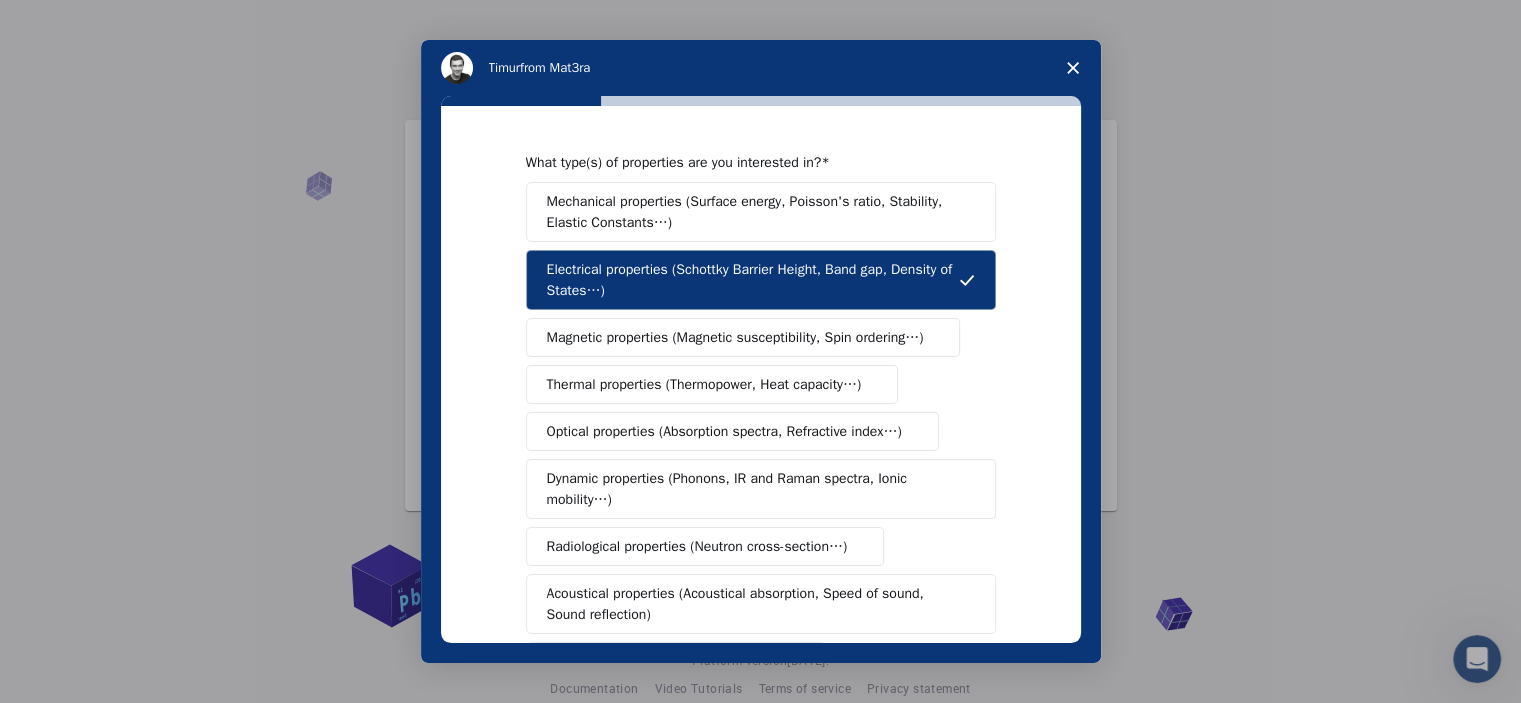click on "Magnetic properties (Magnetic susceptibility, Spin ordering…)" at bounding box center (735, 337) 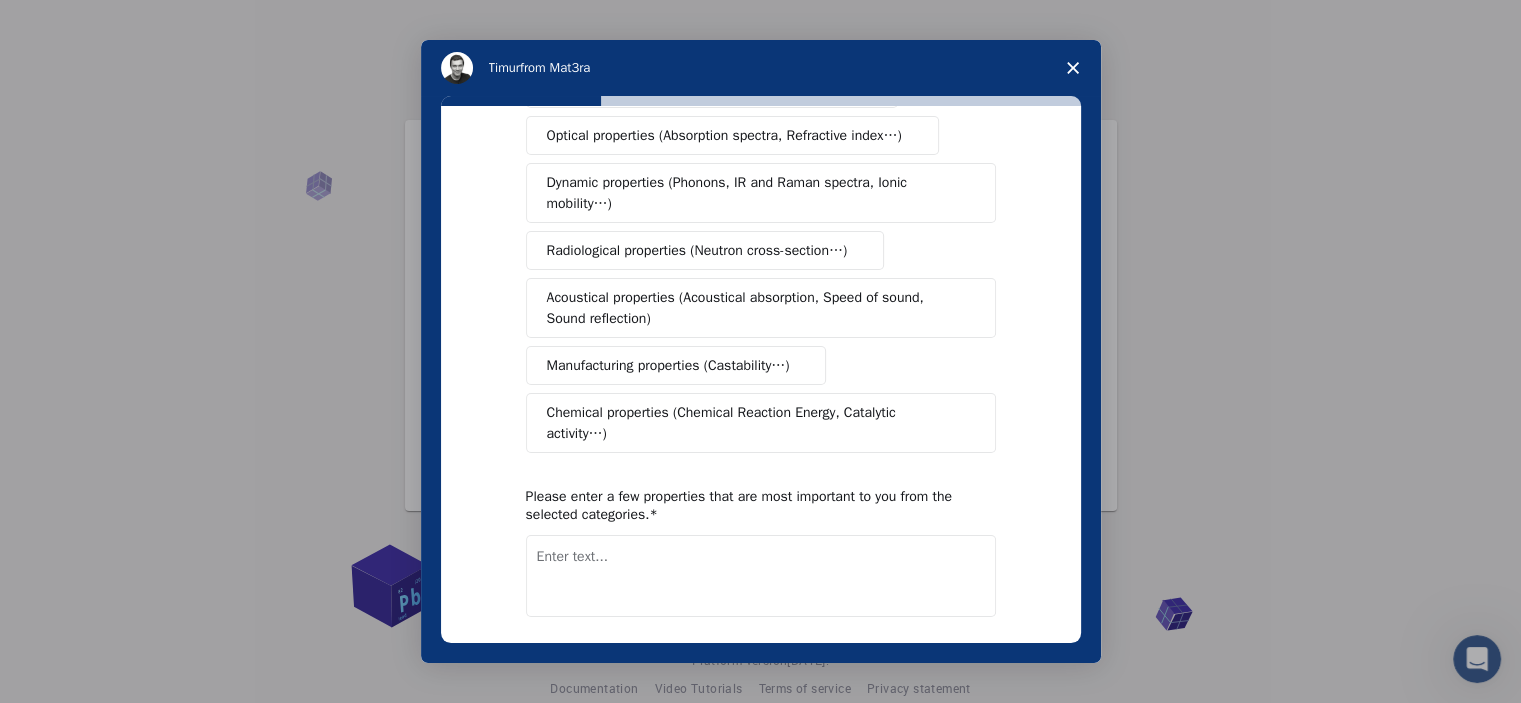 scroll, scrollTop: 294, scrollLeft: 0, axis: vertical 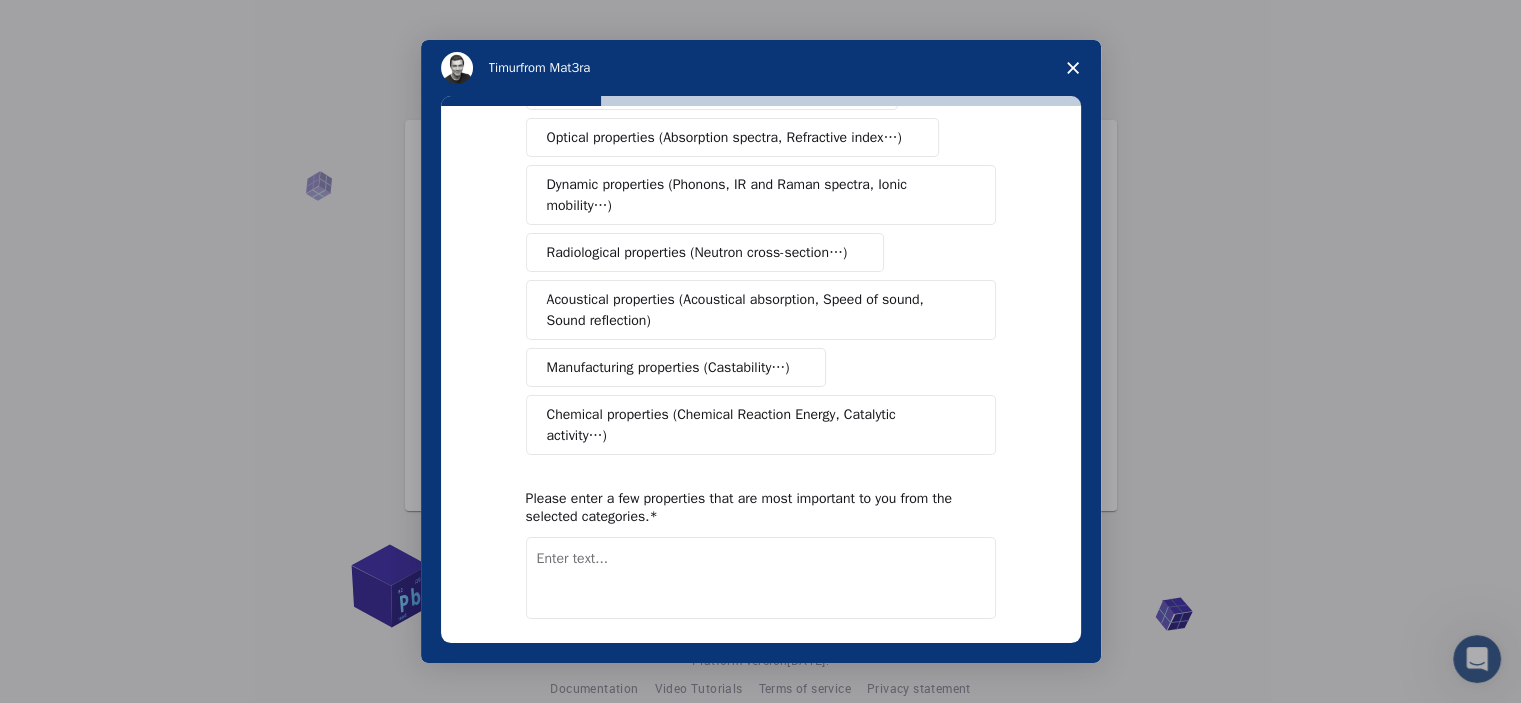 click on "Radiological properties (Neutron cross-section…)" at bounding box center [697, 252] 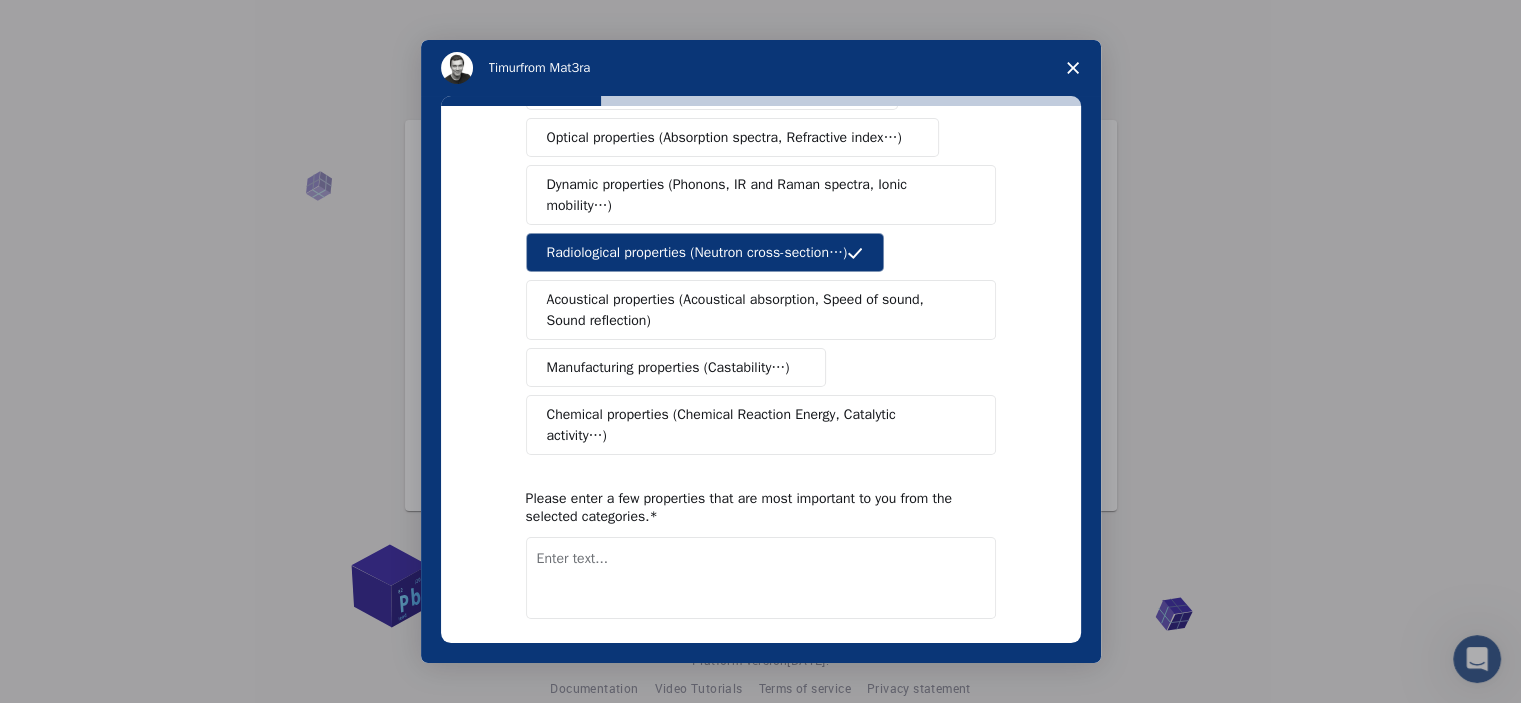 click on "Next" at bounding box center (968, 671) 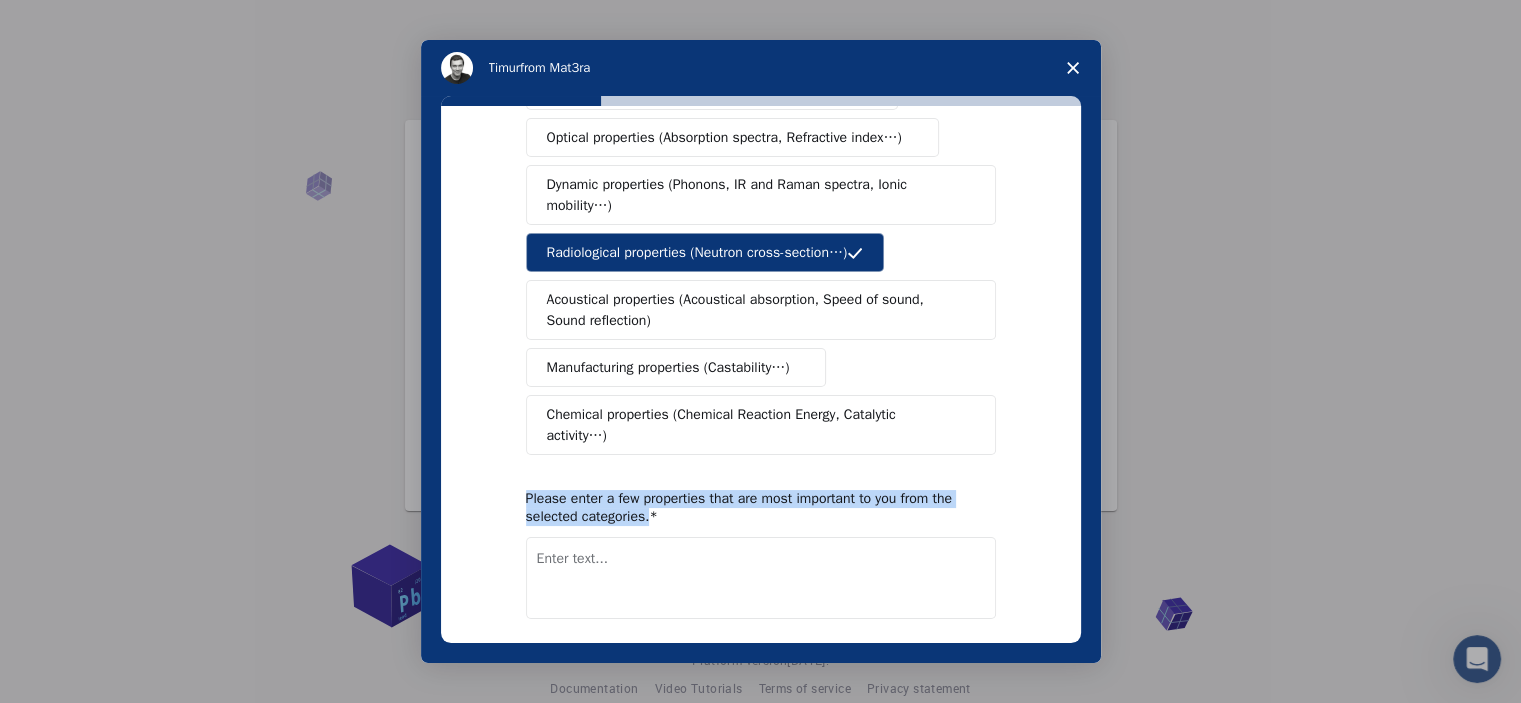 drag, startPoint x: 652, startPoint y: 500, endPoint x: 513, endPoint y: 474, distance: 141.41075 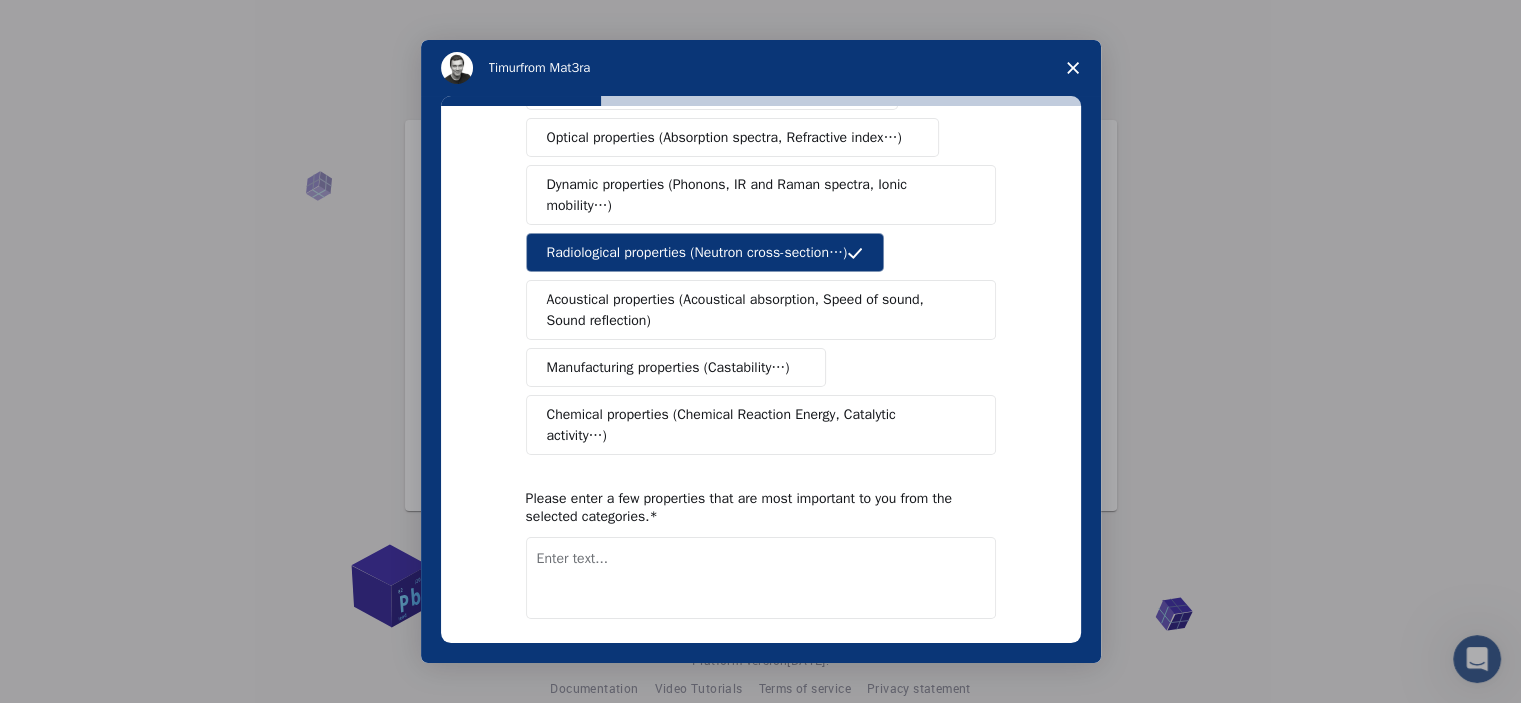 click at bounding box center (761, 578) 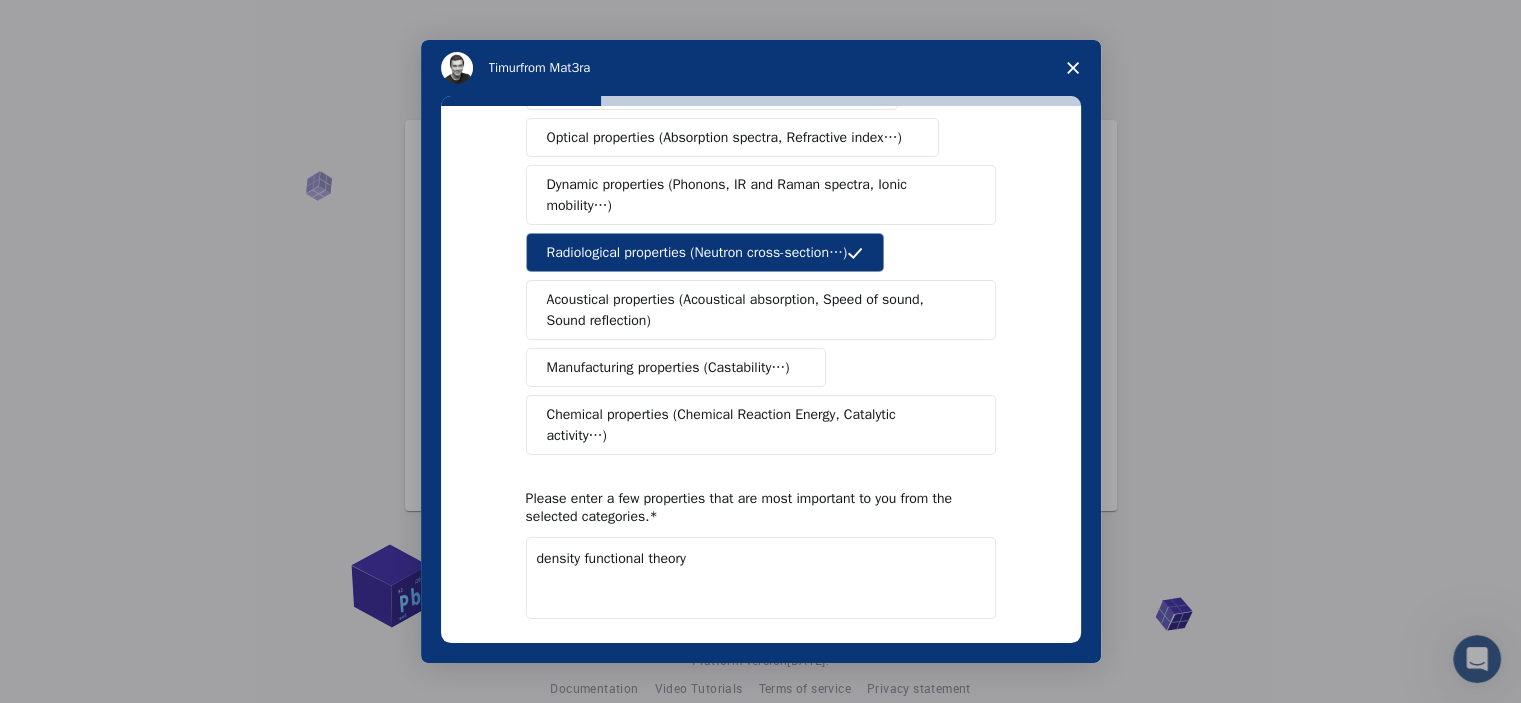 scroll, scrollTop: 360, scrollLeft: 0, axis: vertical 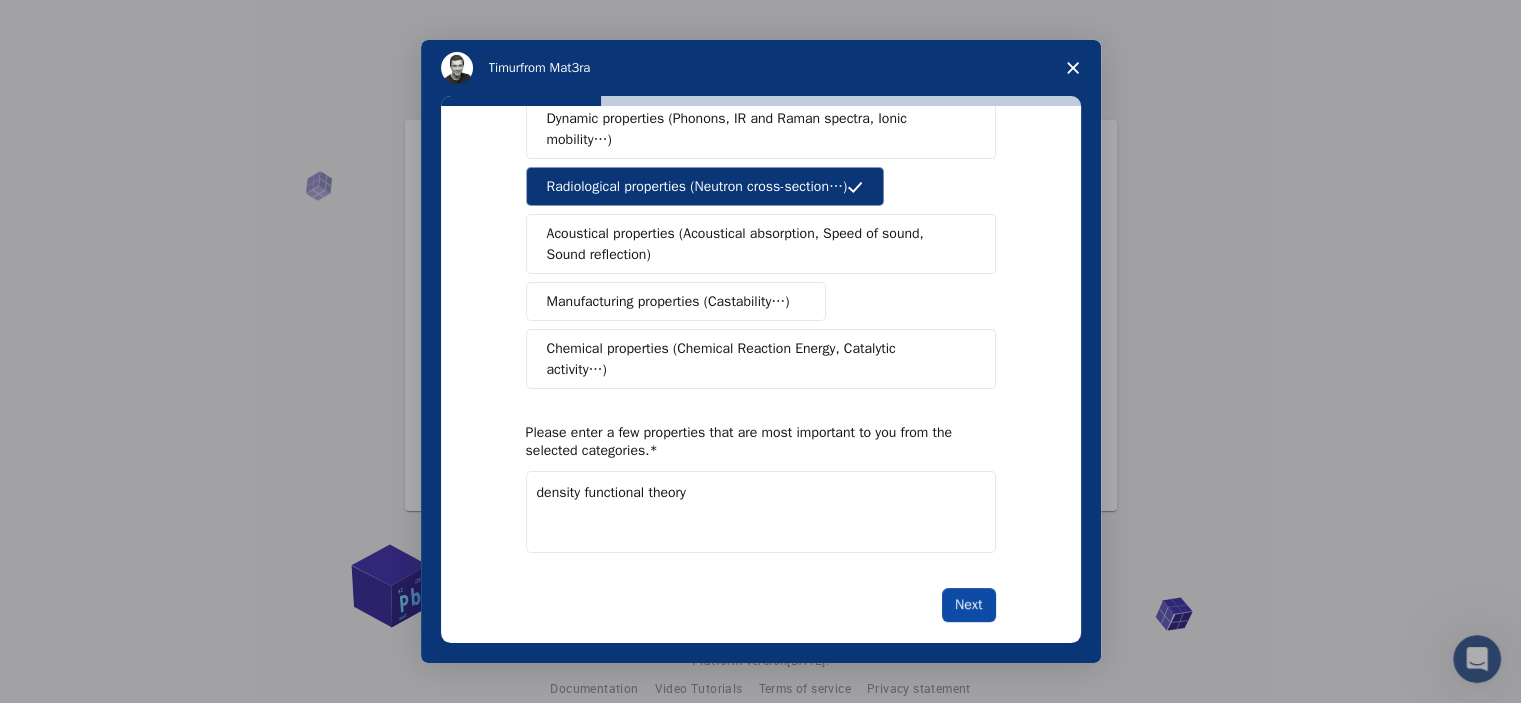 type on "density functional theory" 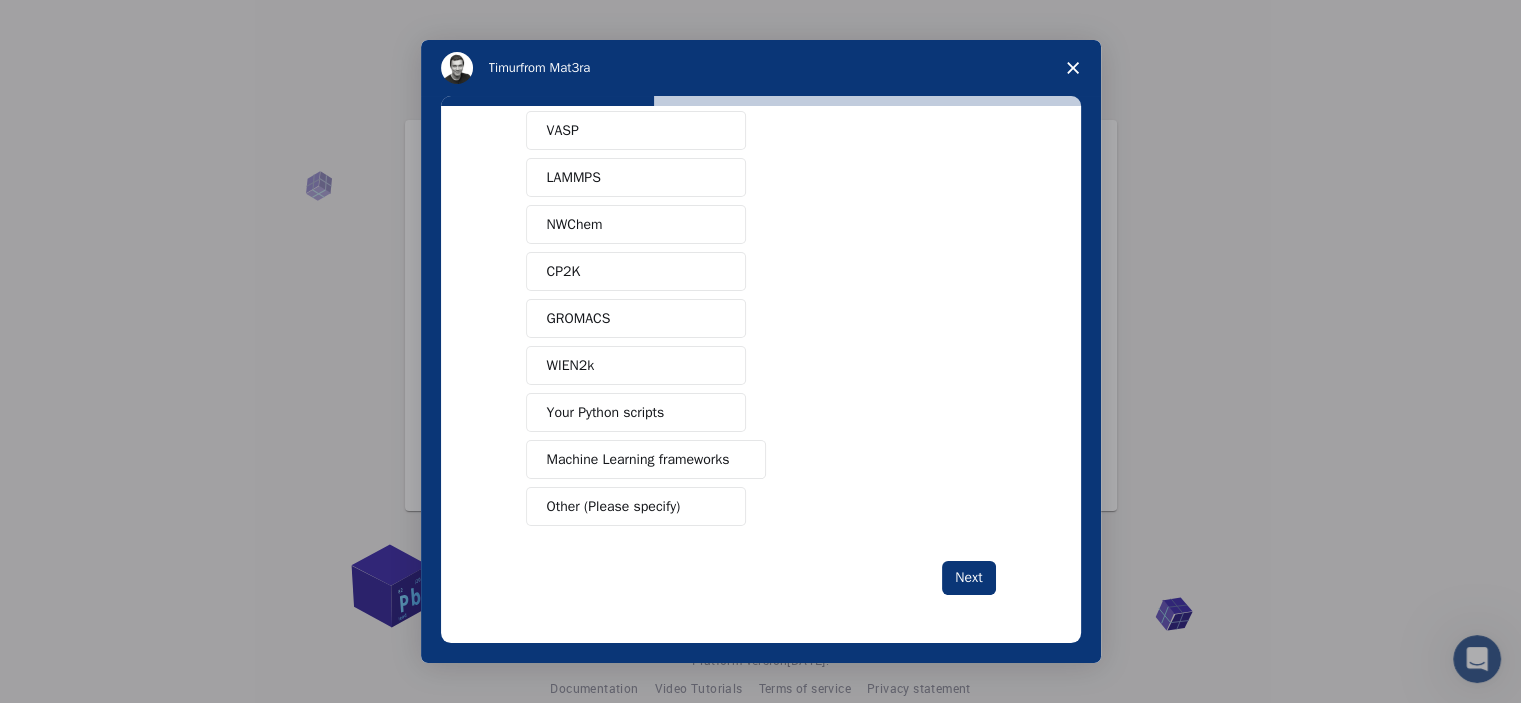 scroll, scrollTop: 0, scrollLeft: 0, axis: both 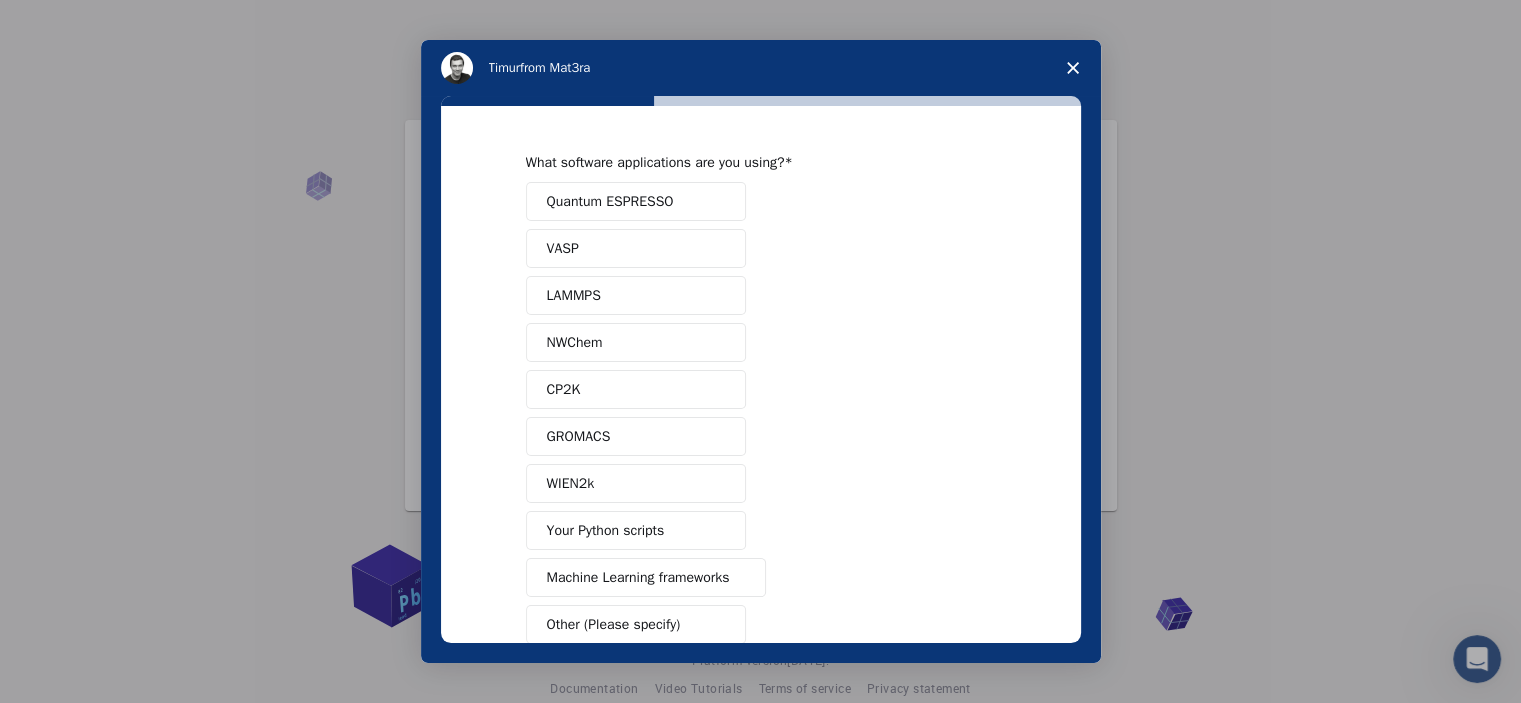 click on "Quantum ESPRESSO" at bounding box center [636, 201] 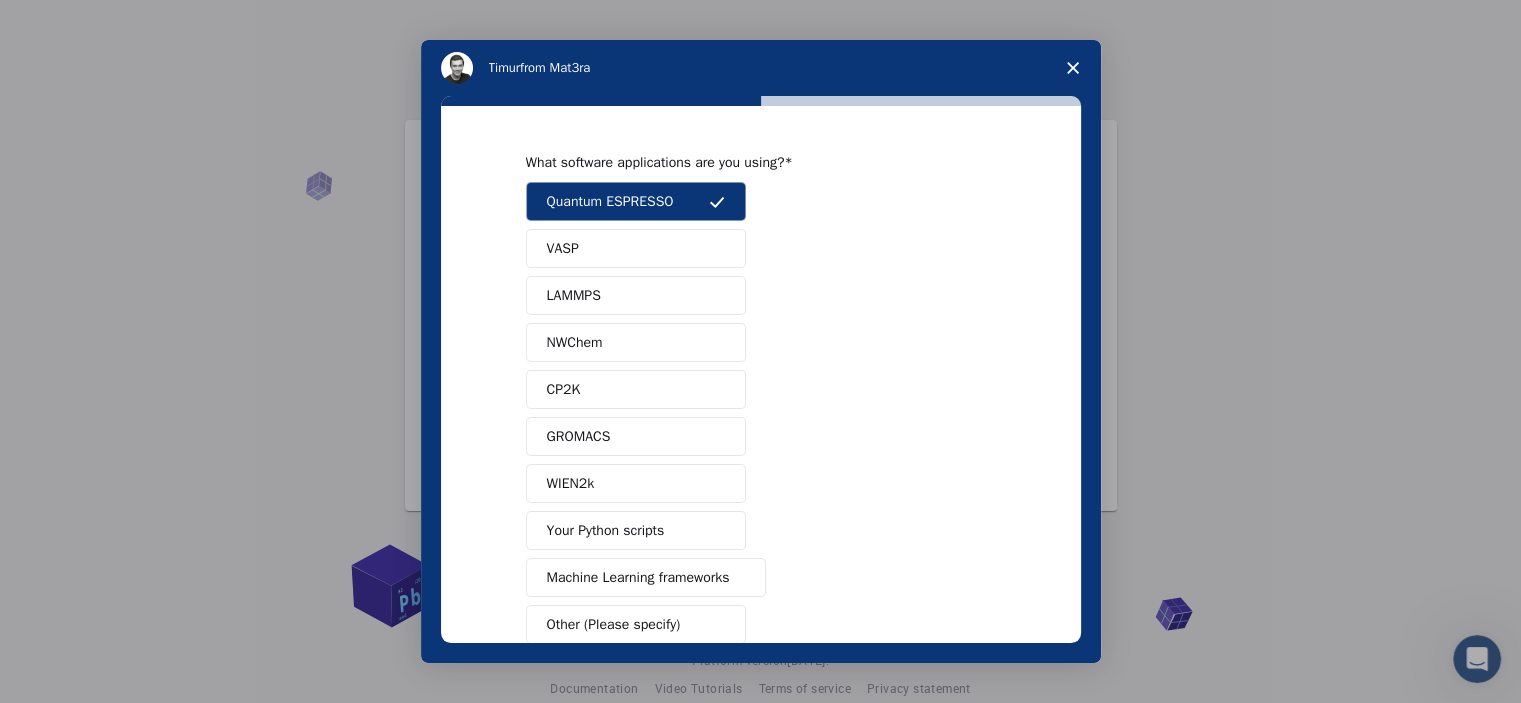 click on "VASP" at bounding box center [636, 248] 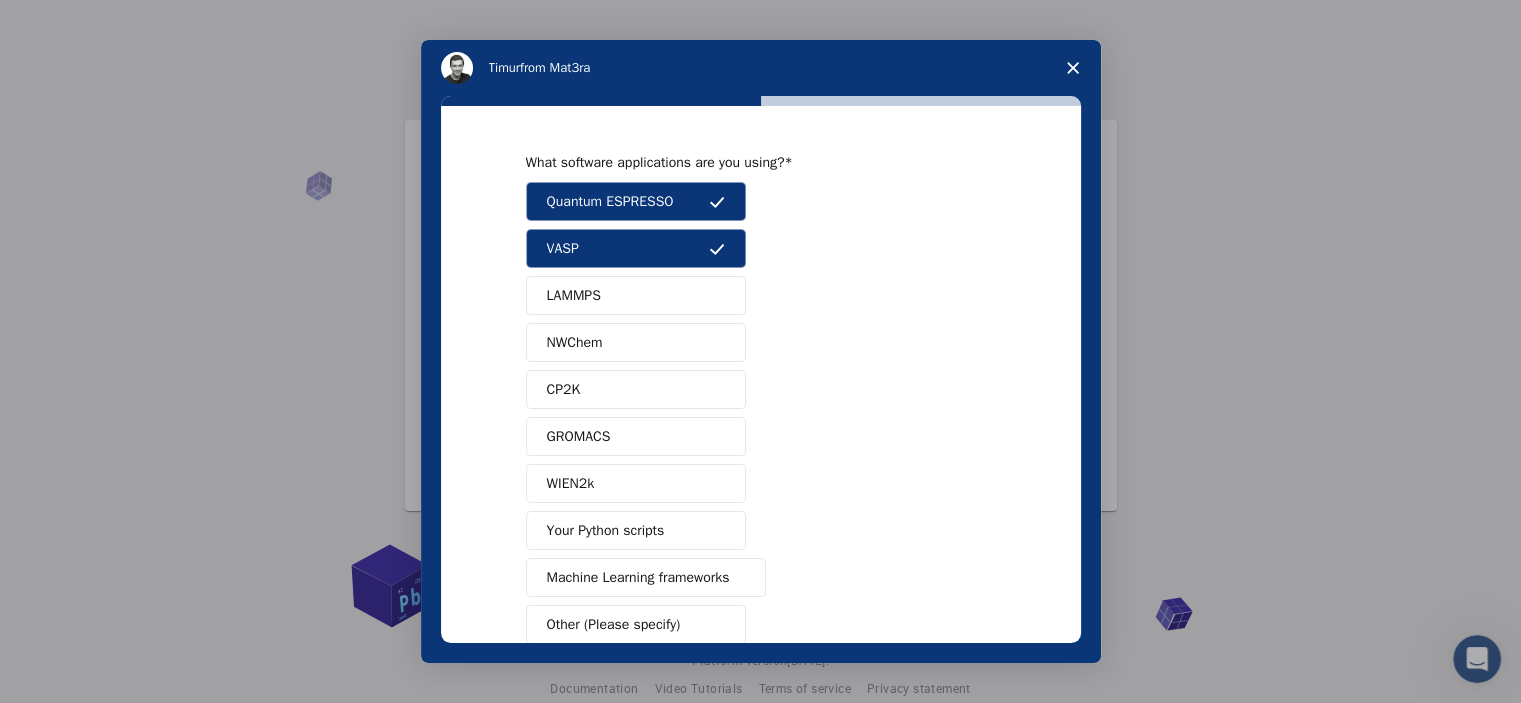 click on "GROMACS" at bounding box center (636, 436) 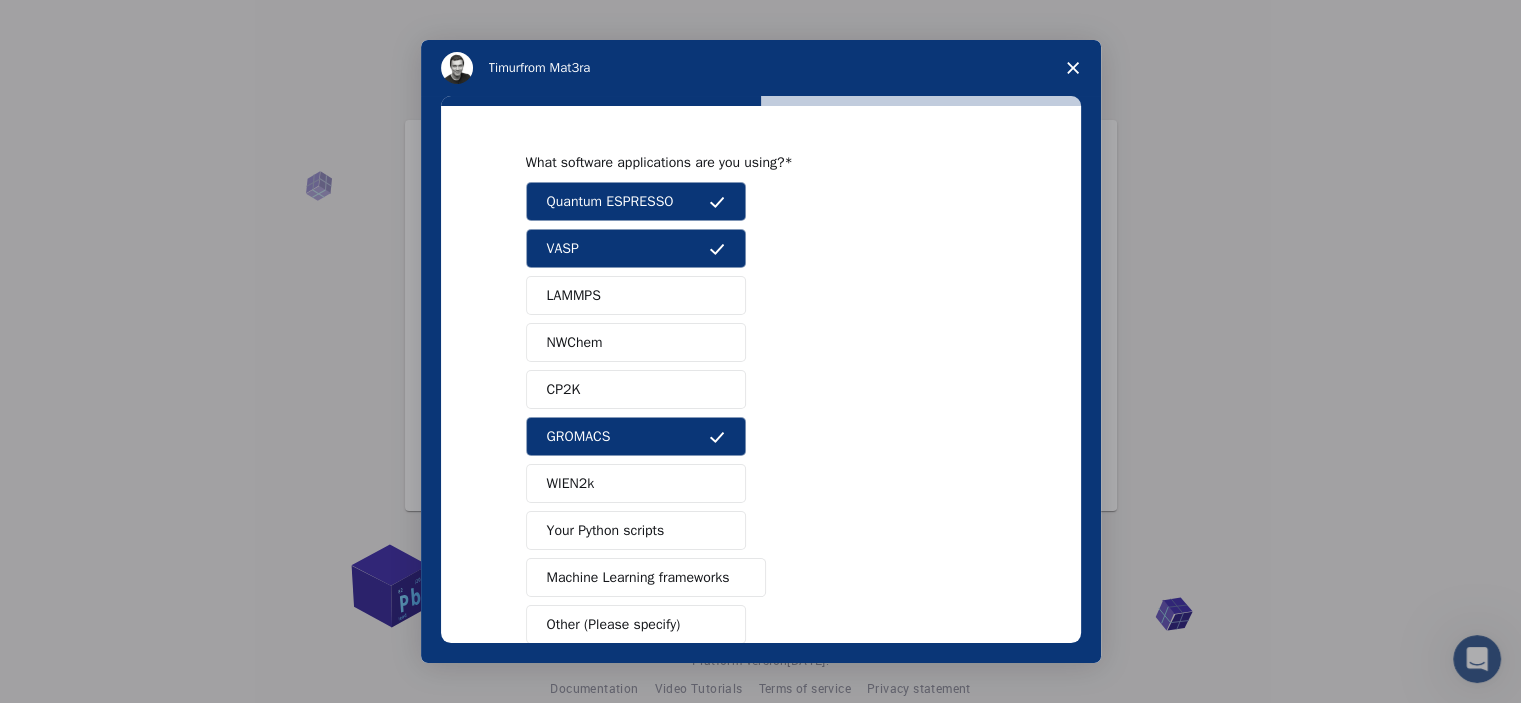 click on "Your Python scripts" at bounding box center (636, 530) 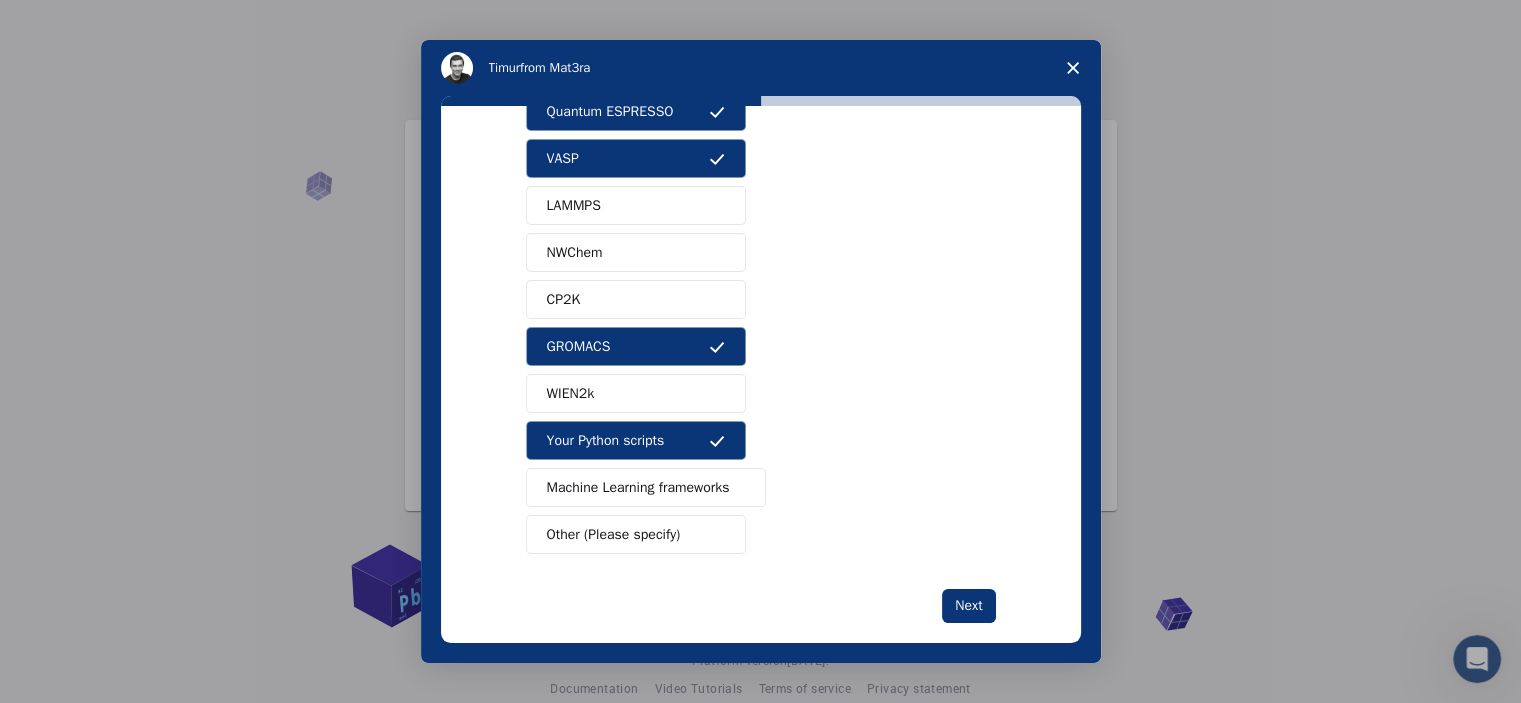scroll, scrollTop: 113, scrollLeft: 0, axis: vertical 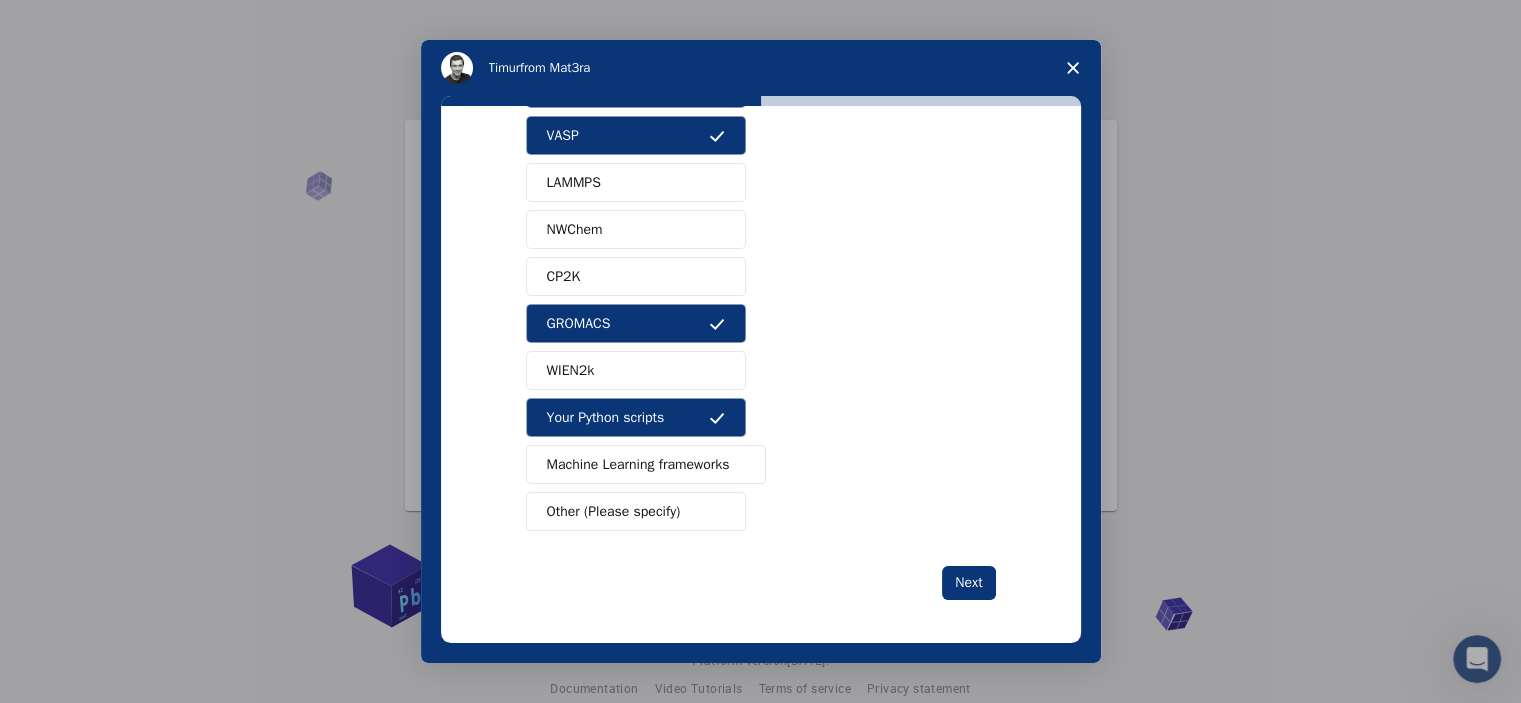 click on "Machine Learning frameworks" at bounding box center [646, 464] 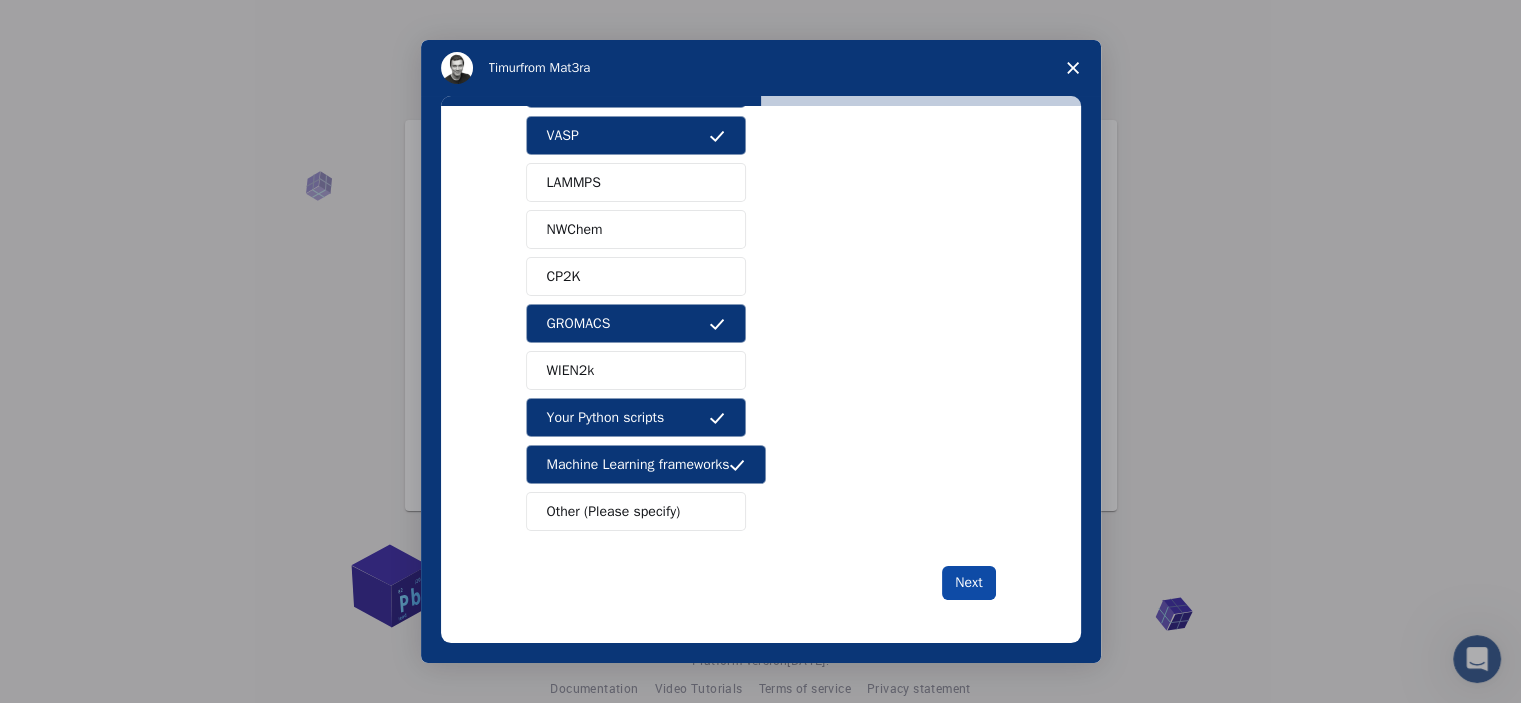 click on "Next" at bounding box center (968, 583) 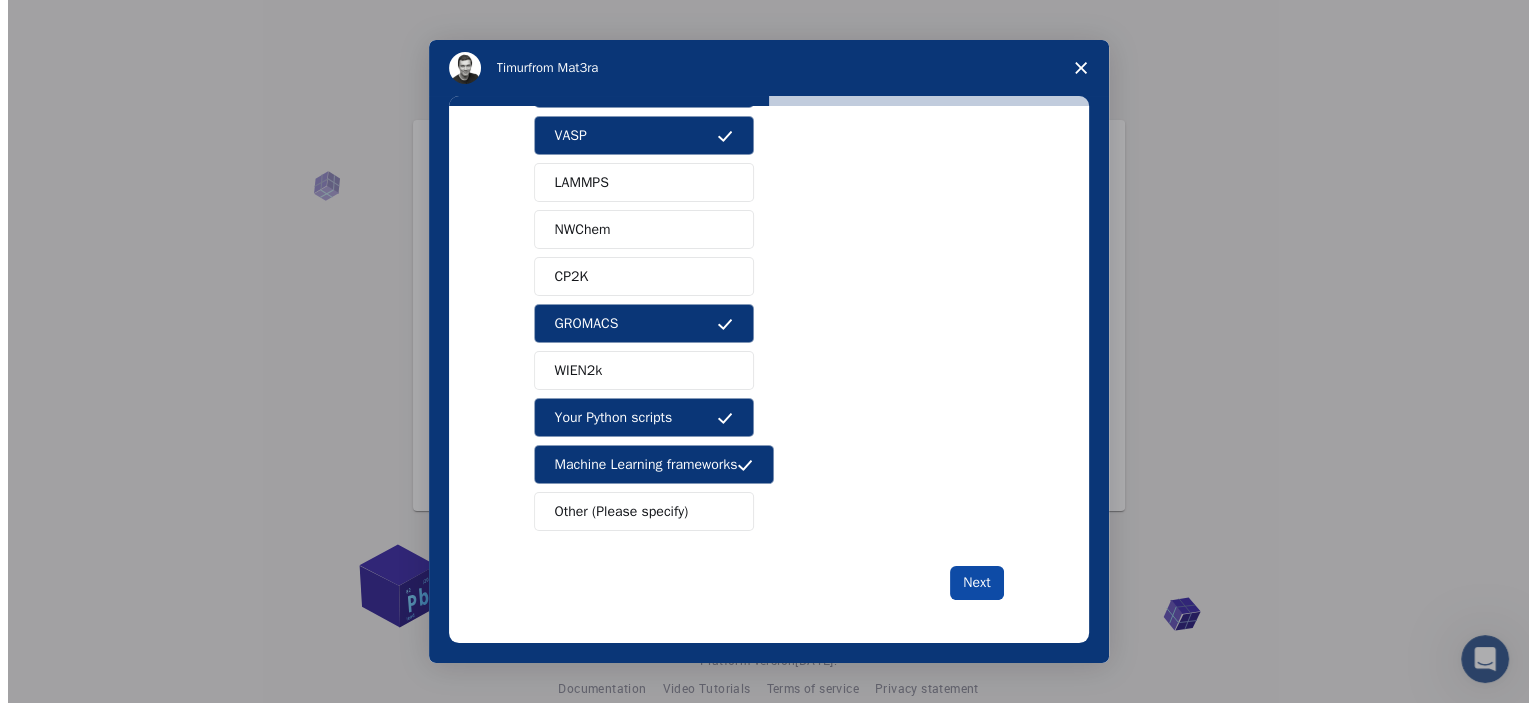 scroll, scrollTop: 0, scrollLeft: 0, axis: both 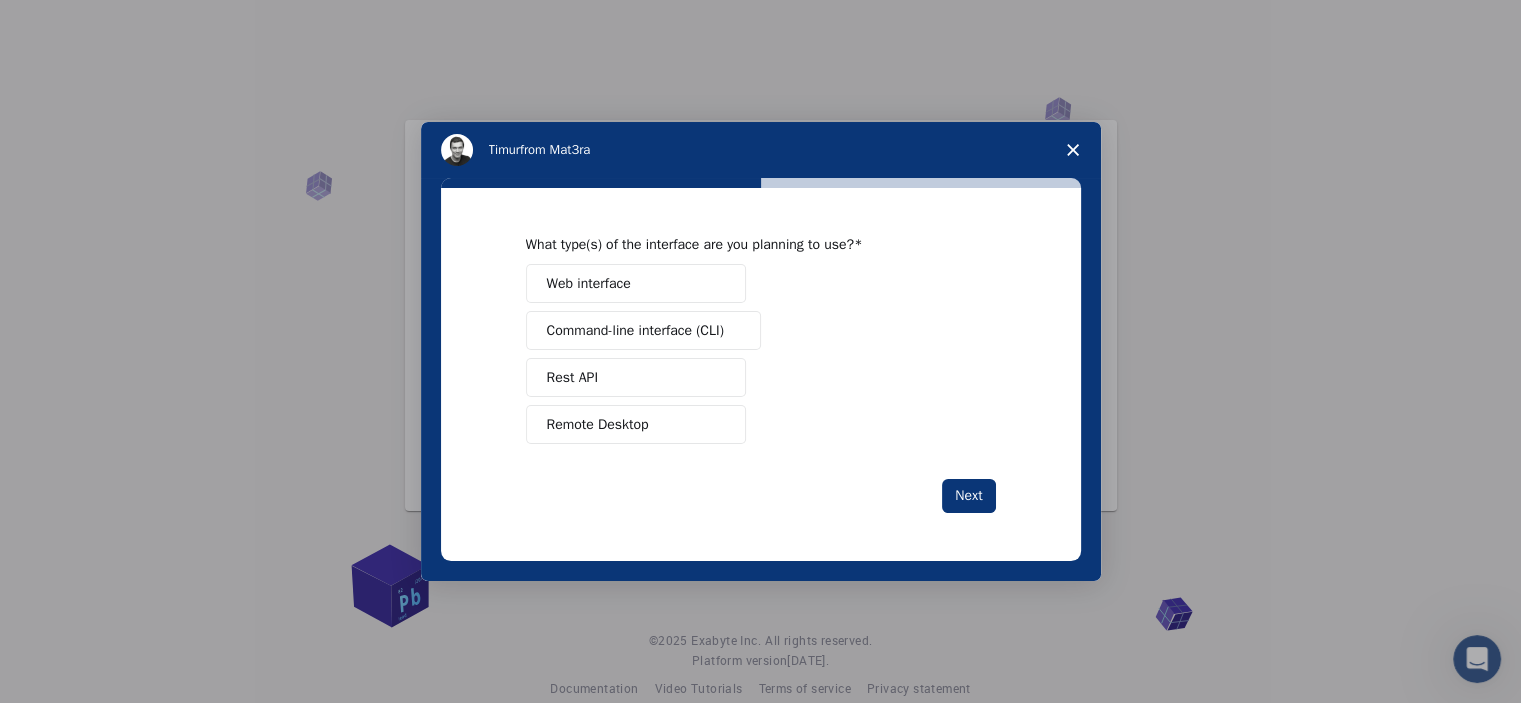 click on "Web interface" at bounding box center (636, 283) 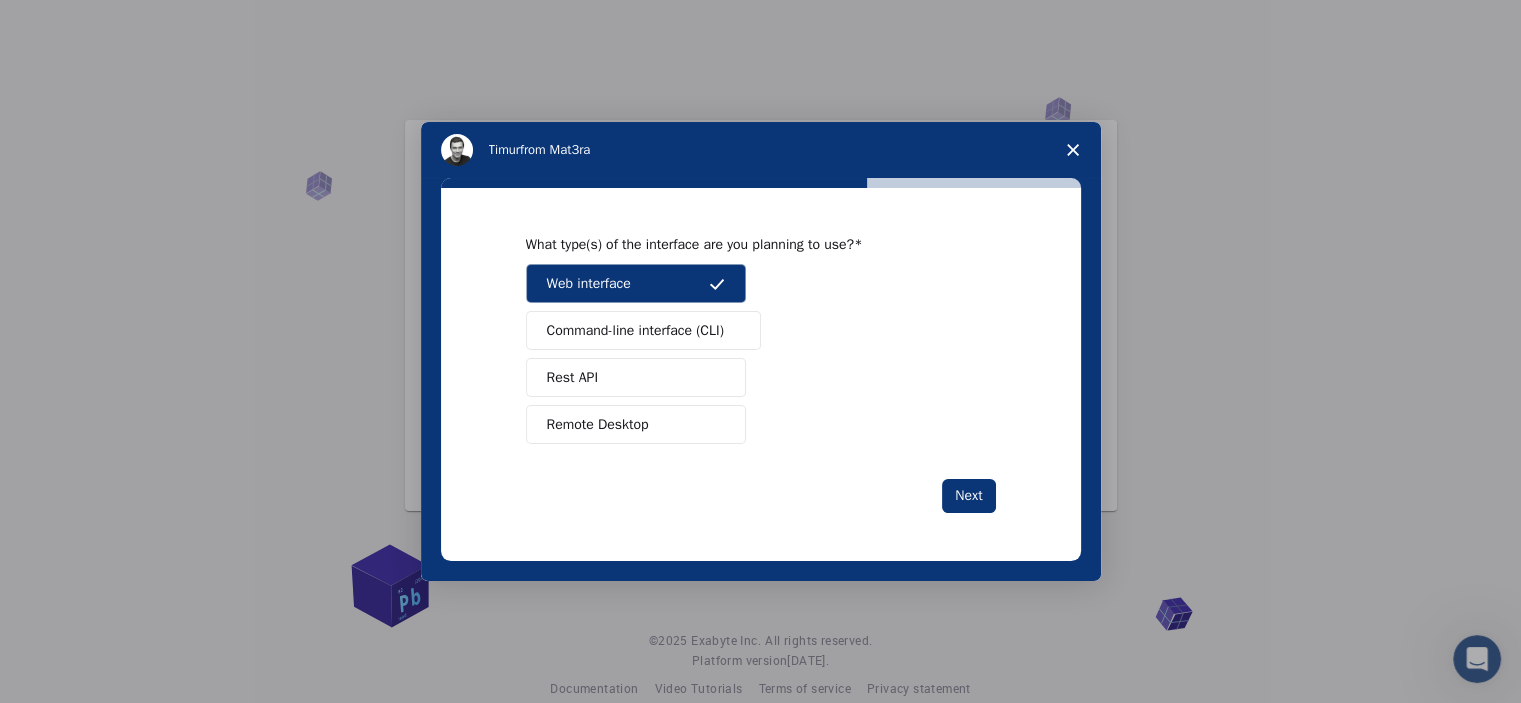 click on "Command-line interface (CLI)" at bounding box center (635, 330) 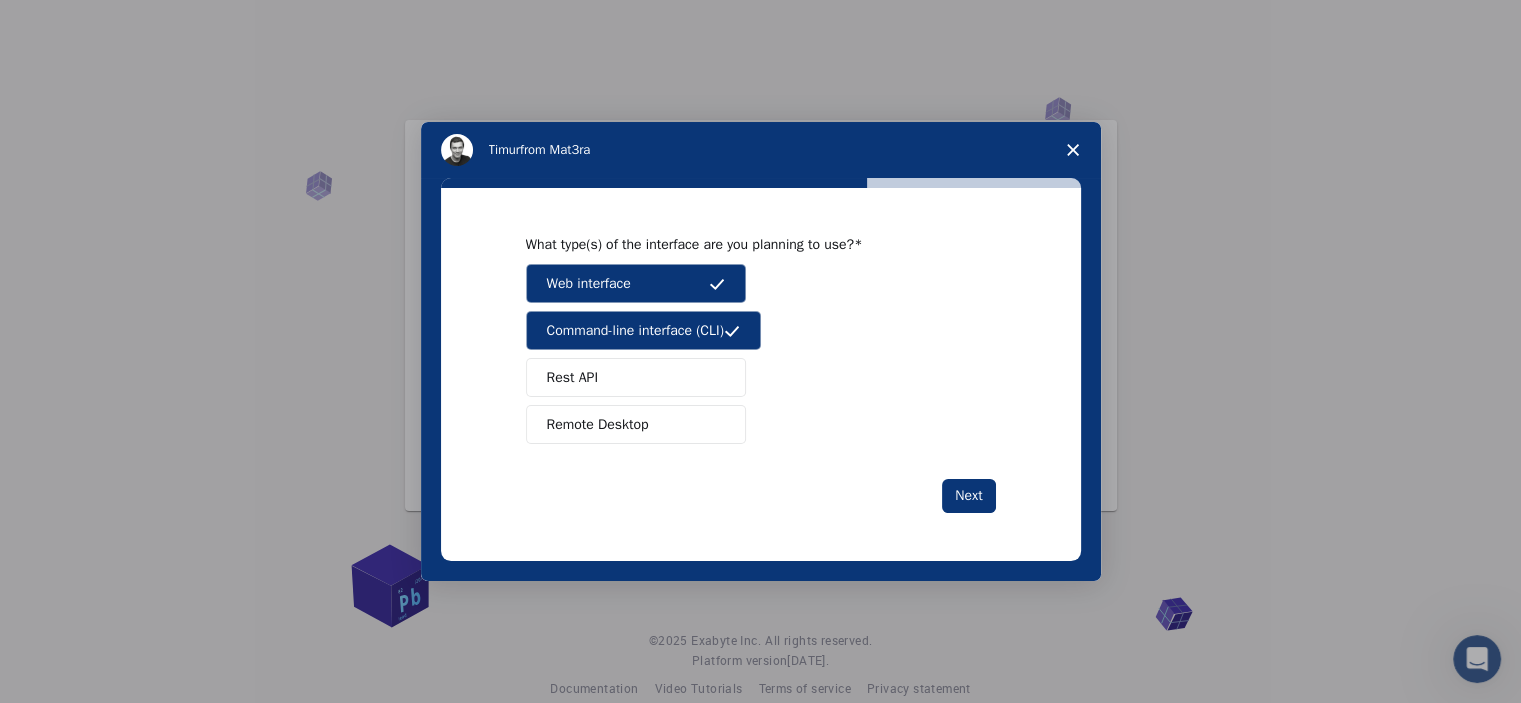 click on "Remote Desktop" at bounding box center [636, 424] 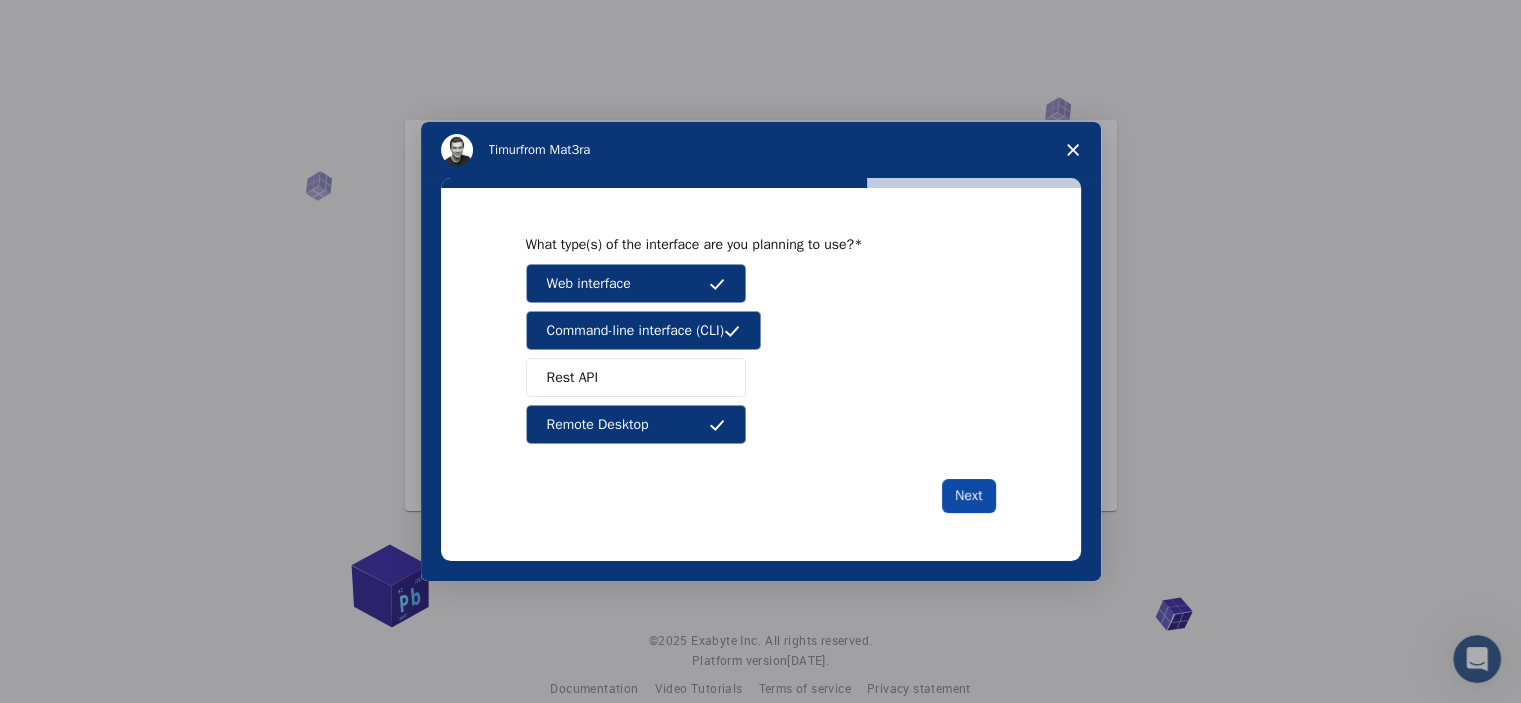 click on "Next" at bounding box center (968, 496) 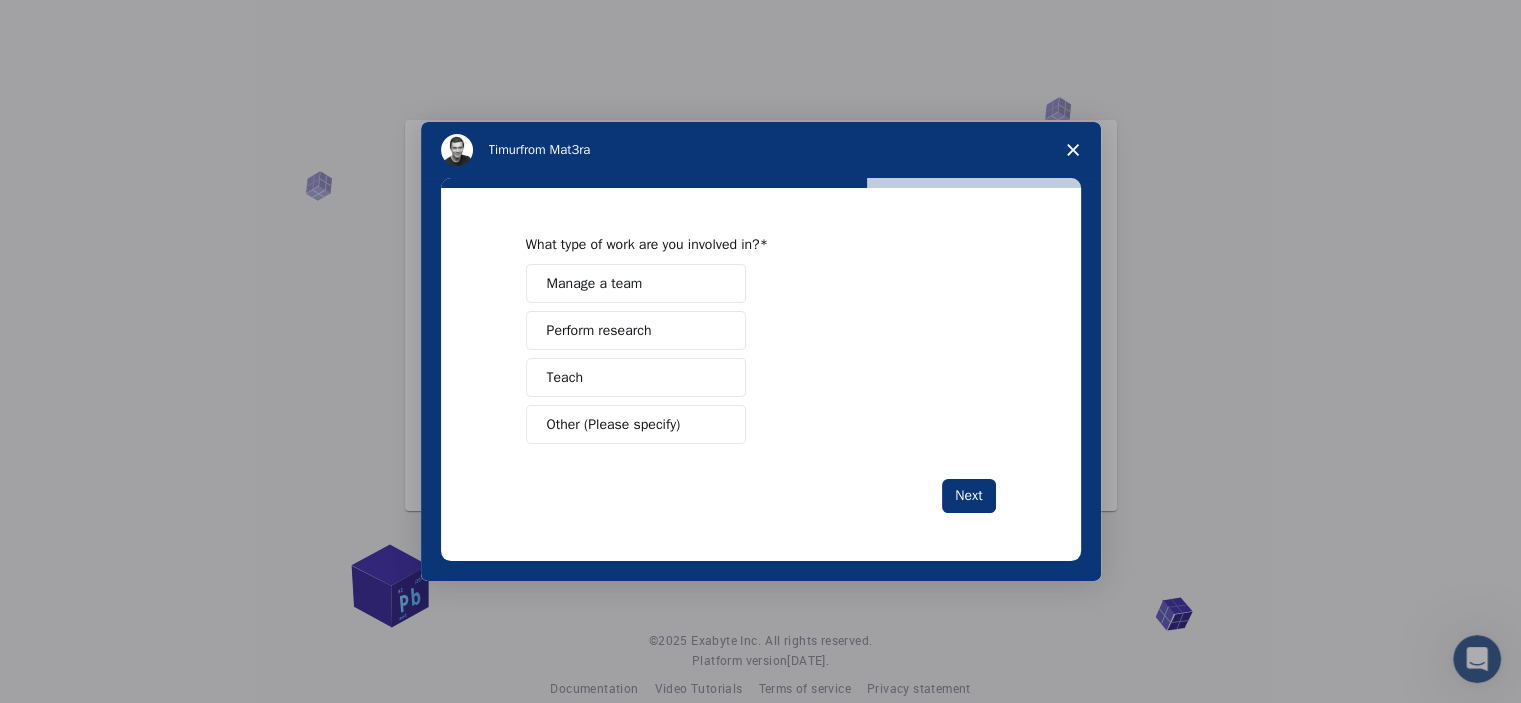 click on "Perform research" at bounding box center [636, 330] 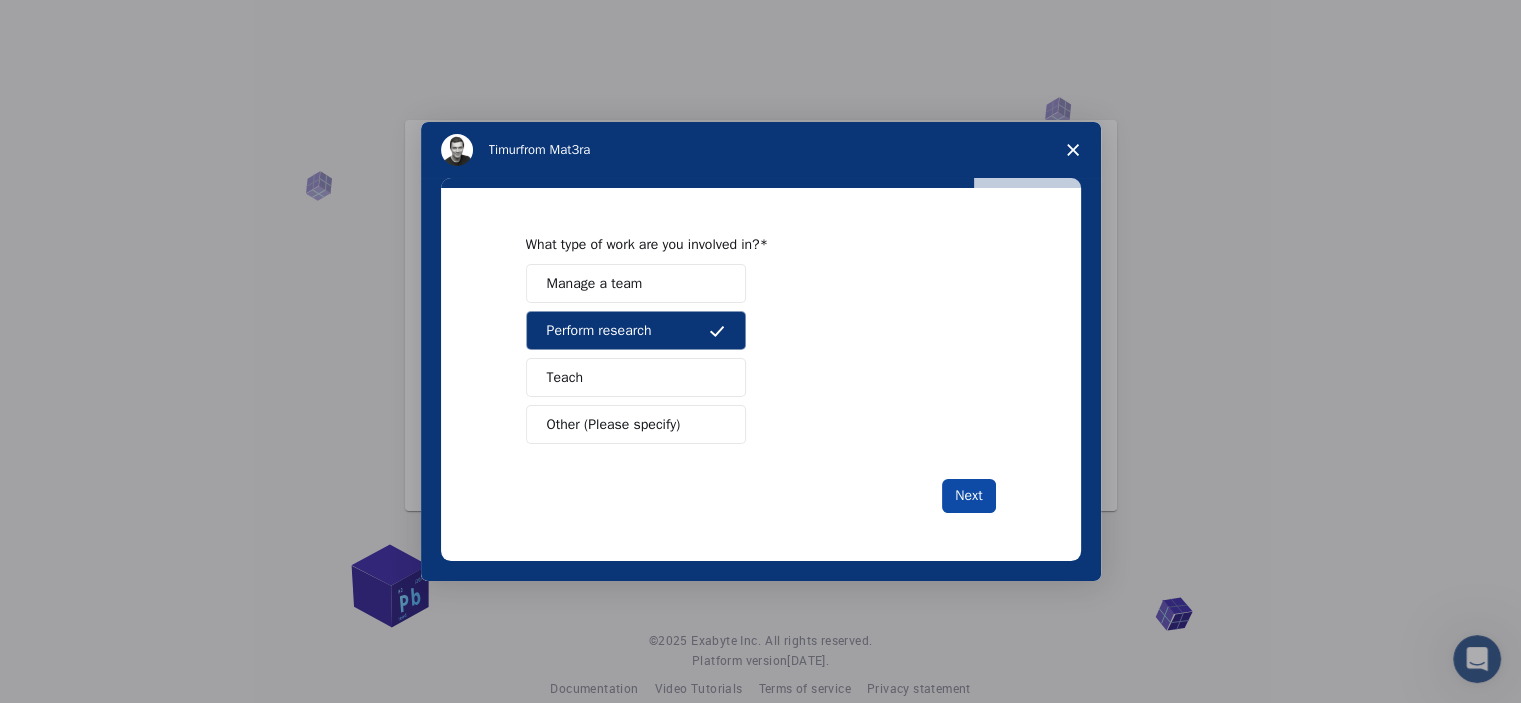 drag, startPoint x: 708, startPoint y: 373, endPoint x: 972, endPoint y: 491, distance: 289.17123 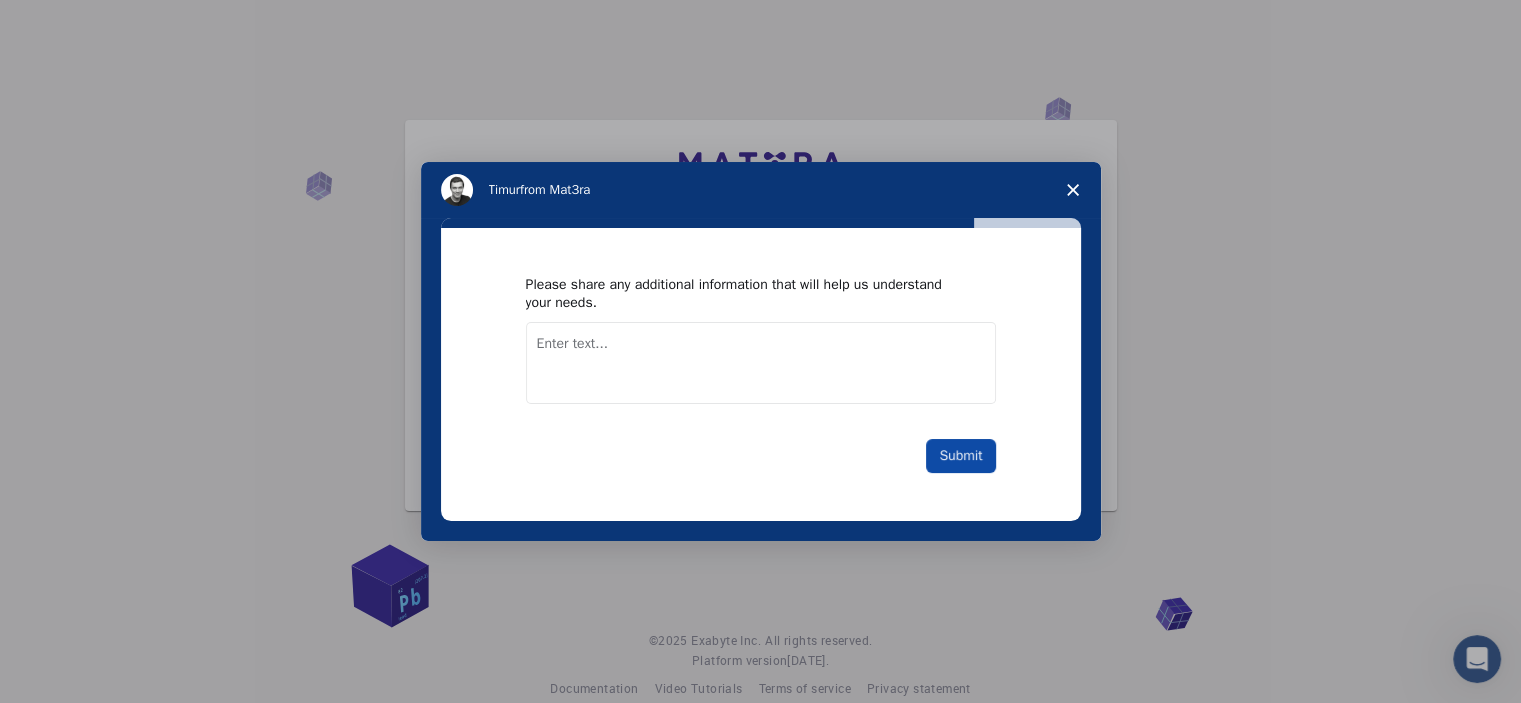 click on "Submit" at bounding box center [960, 456] 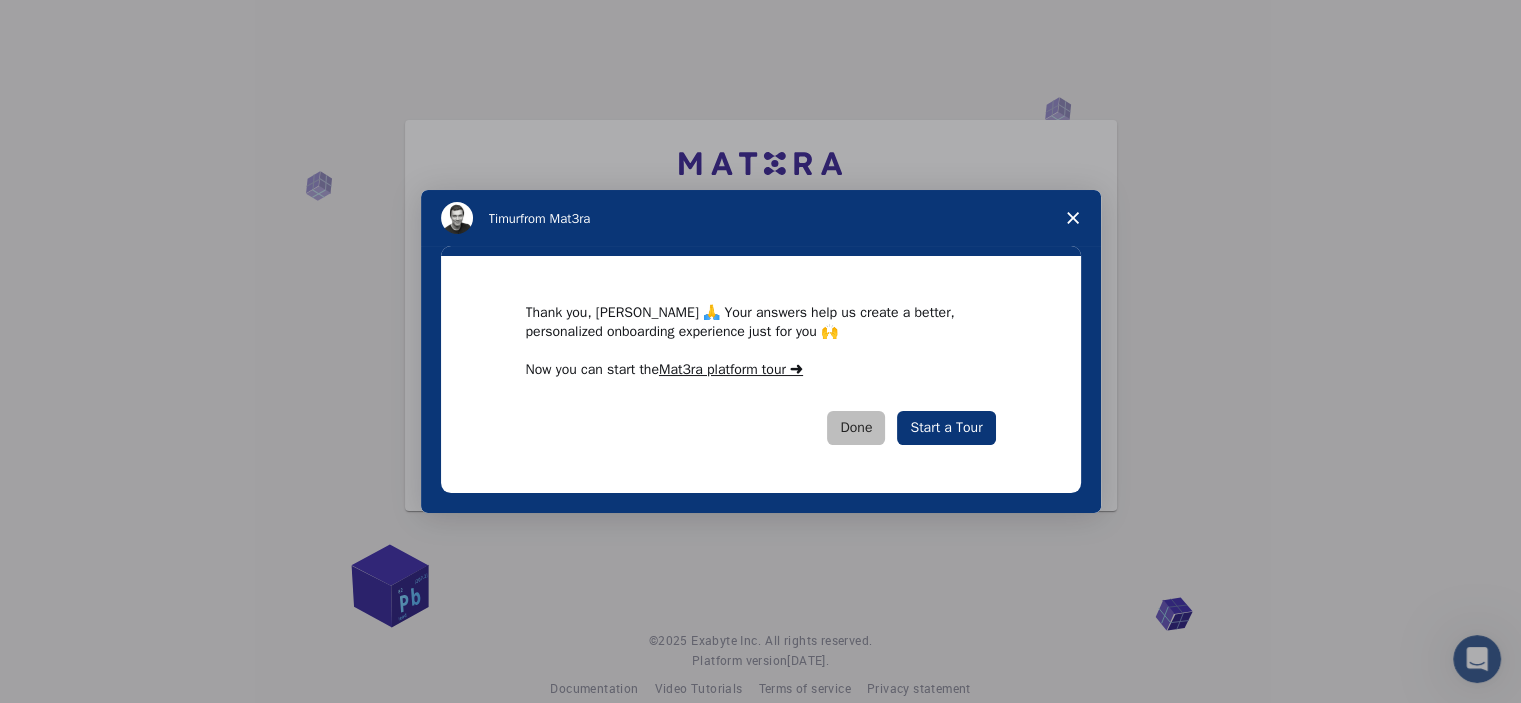 click on "Done" at bounding box center [856, 428] 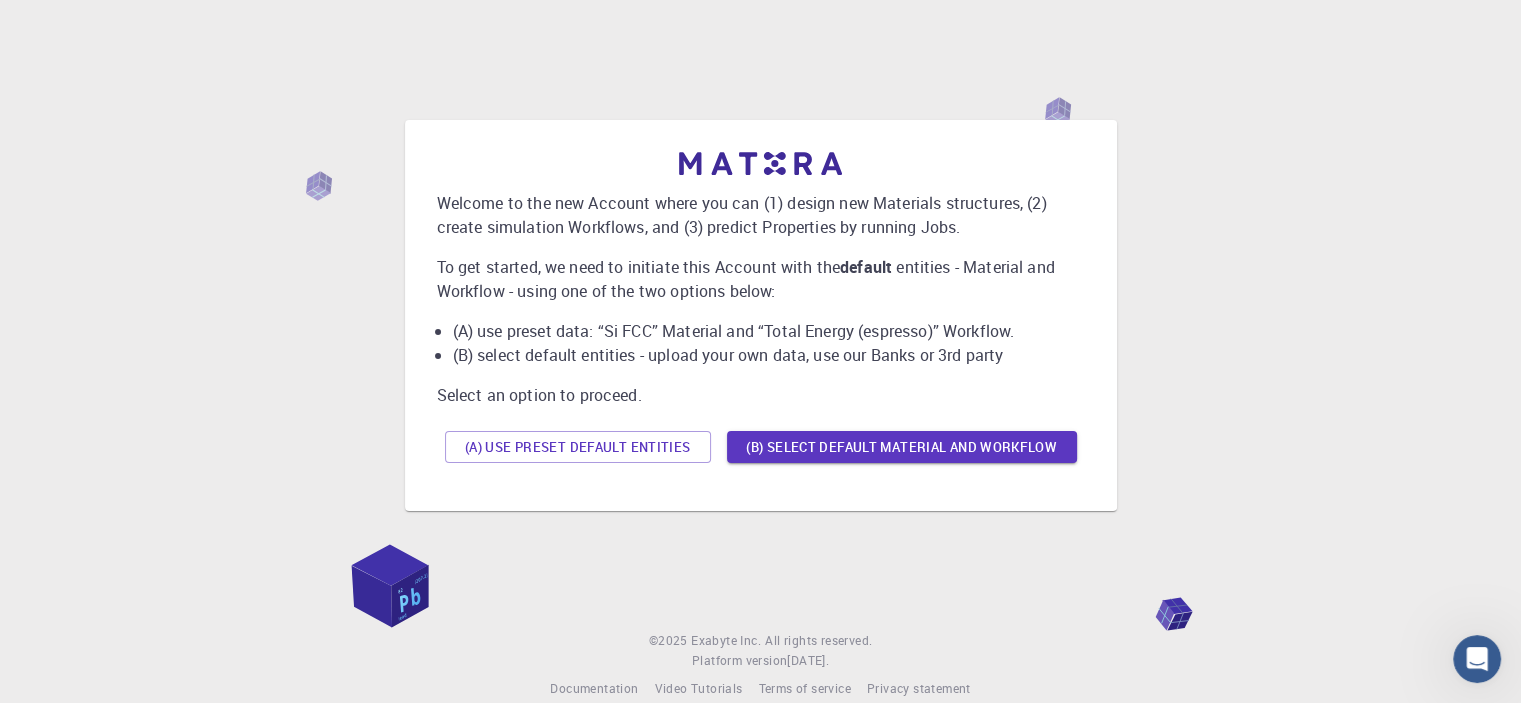 drag, startPoint x: 852, startPoint y: 425, endPoint x: 1364, endPoint y: 252, distance: 540.4378 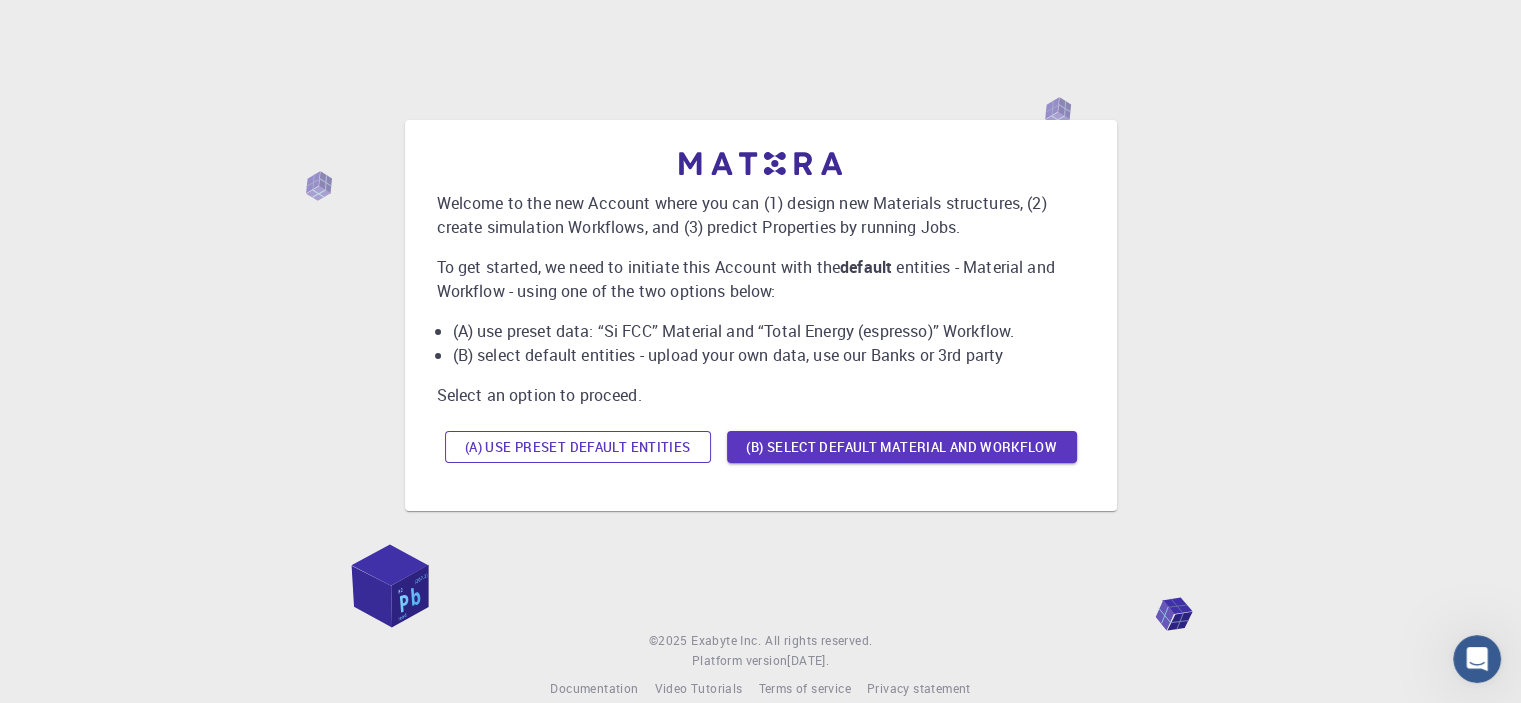 click on "(A) Use preset default entities" at bounding box center (578, 447) 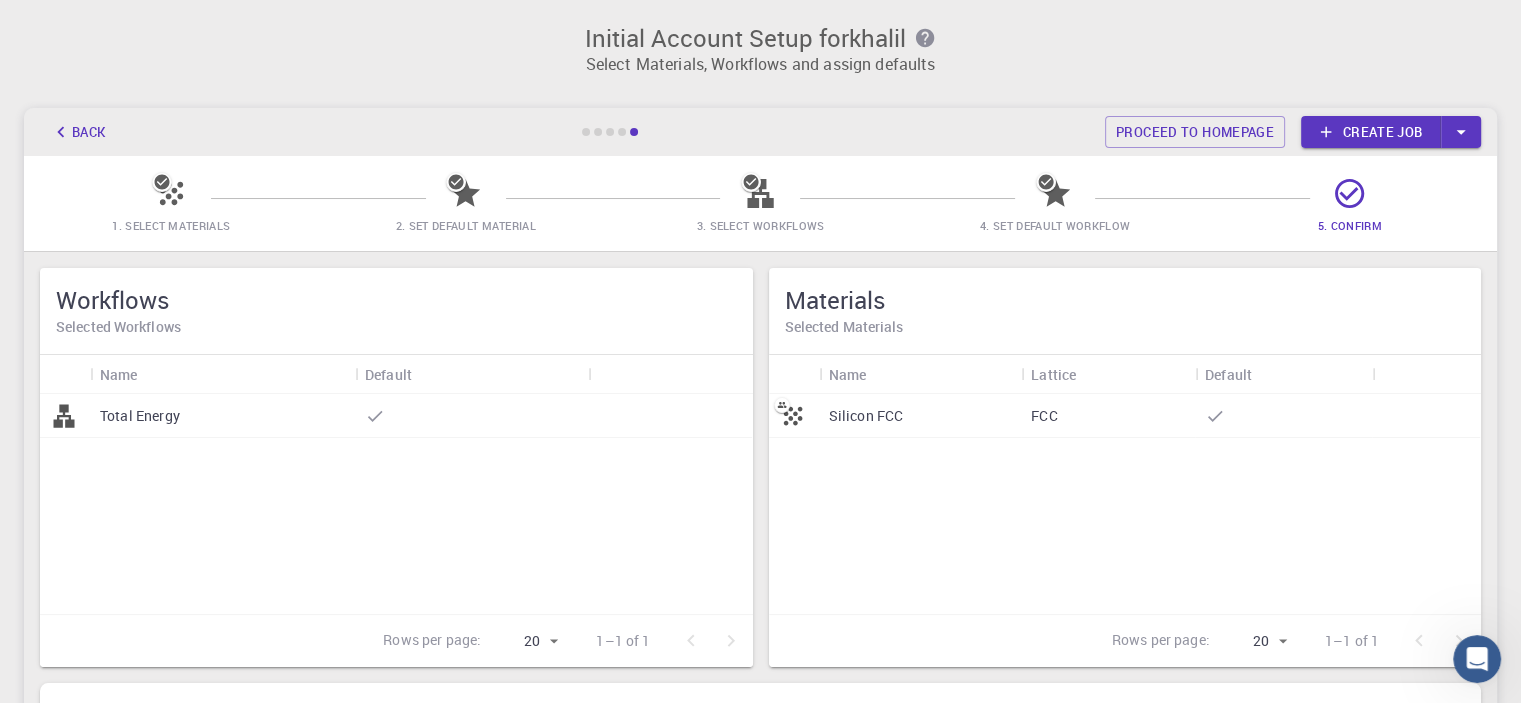 click on "Create job" at bounding box center (1371, 132) 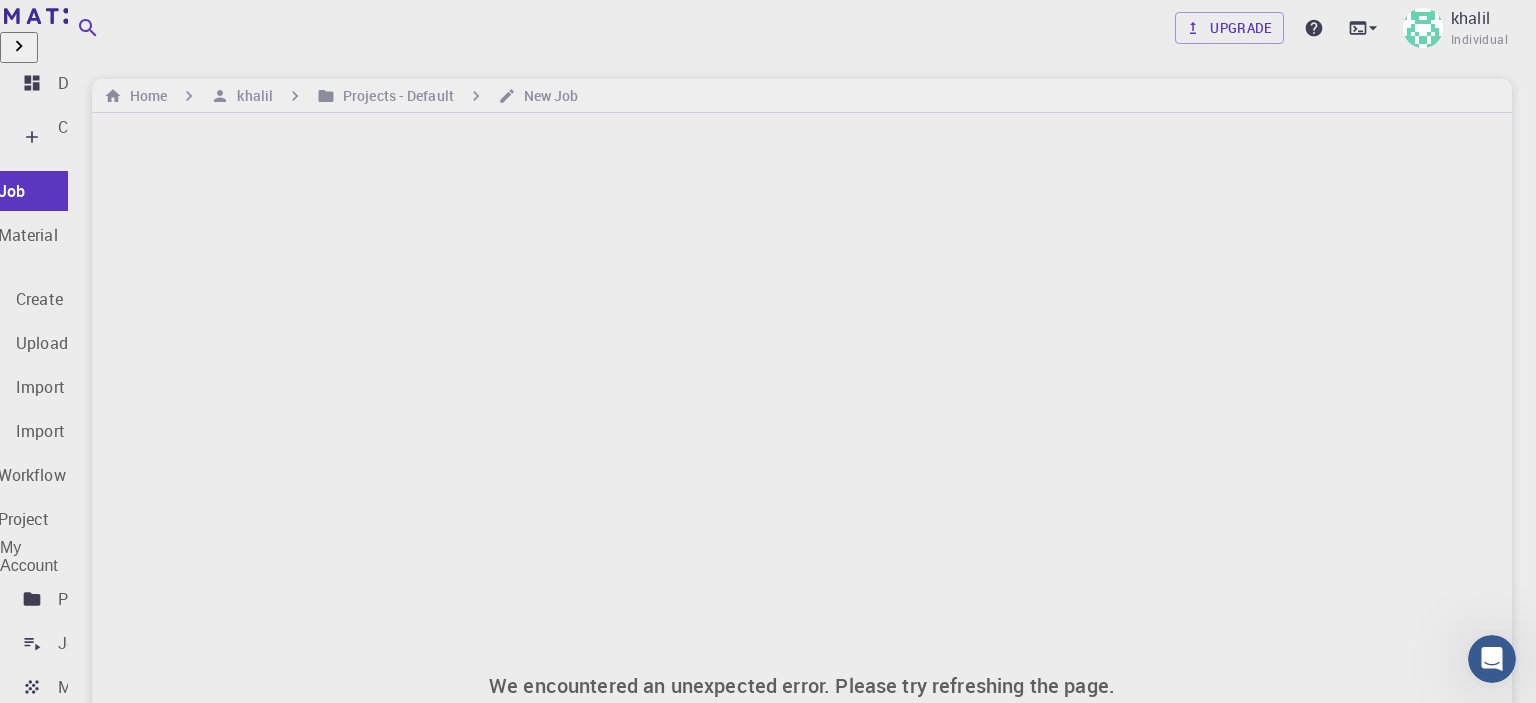 click on "Free" at bounding box center (34, 31) 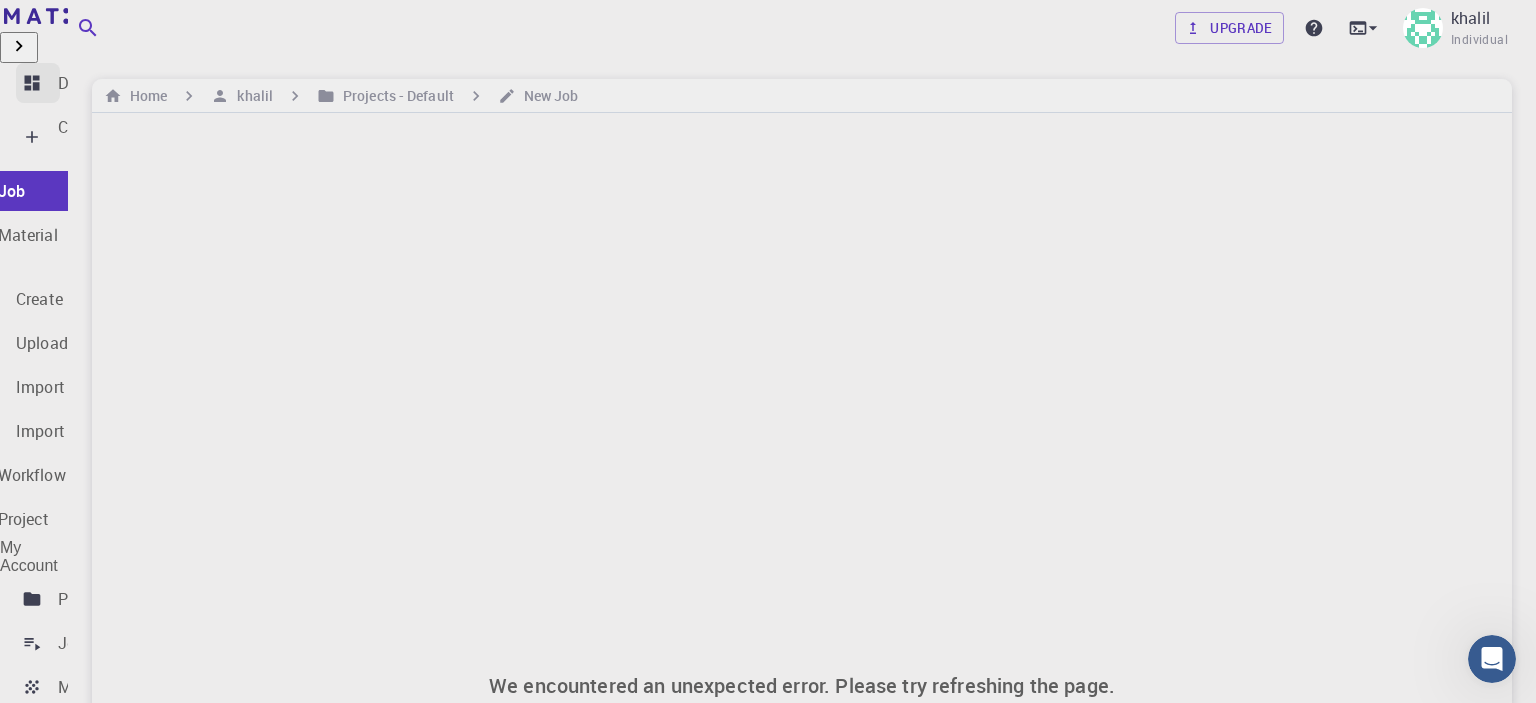 click on "Dashboard" at bounding box center (97, 83) 